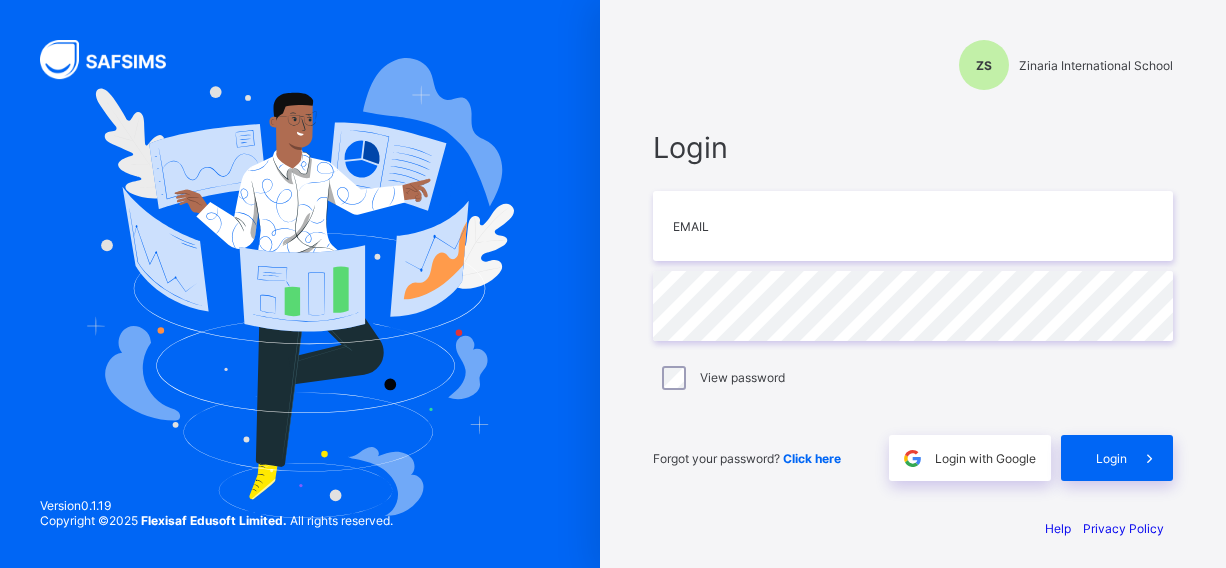 scroll, scrollTop: 0, scrollLeft: 0, axis: both 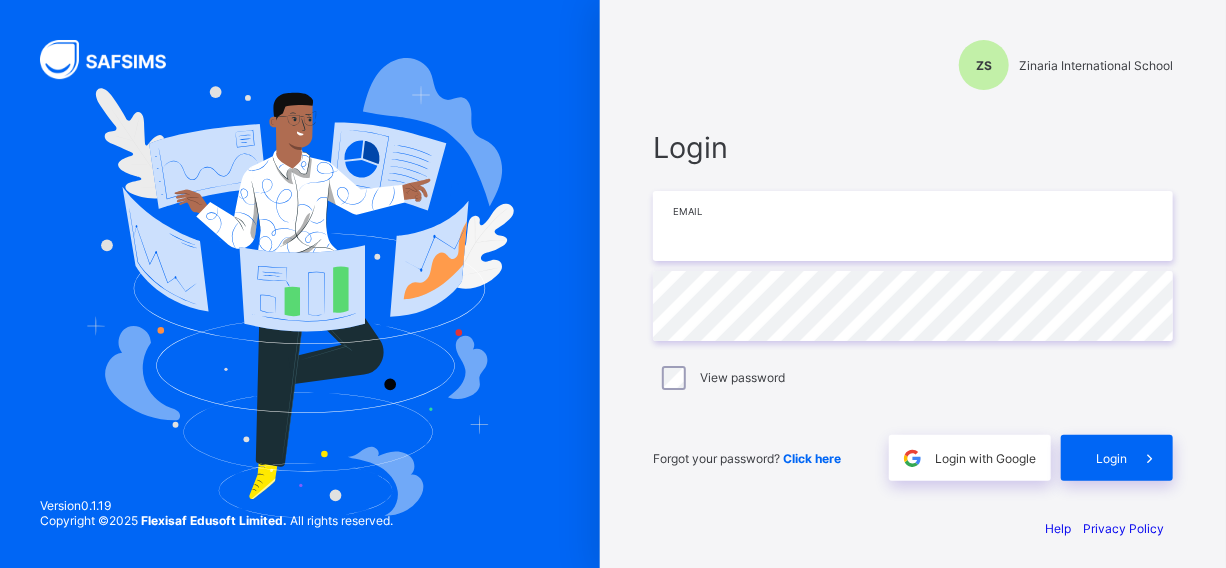 click at bounding box center [913, 226] 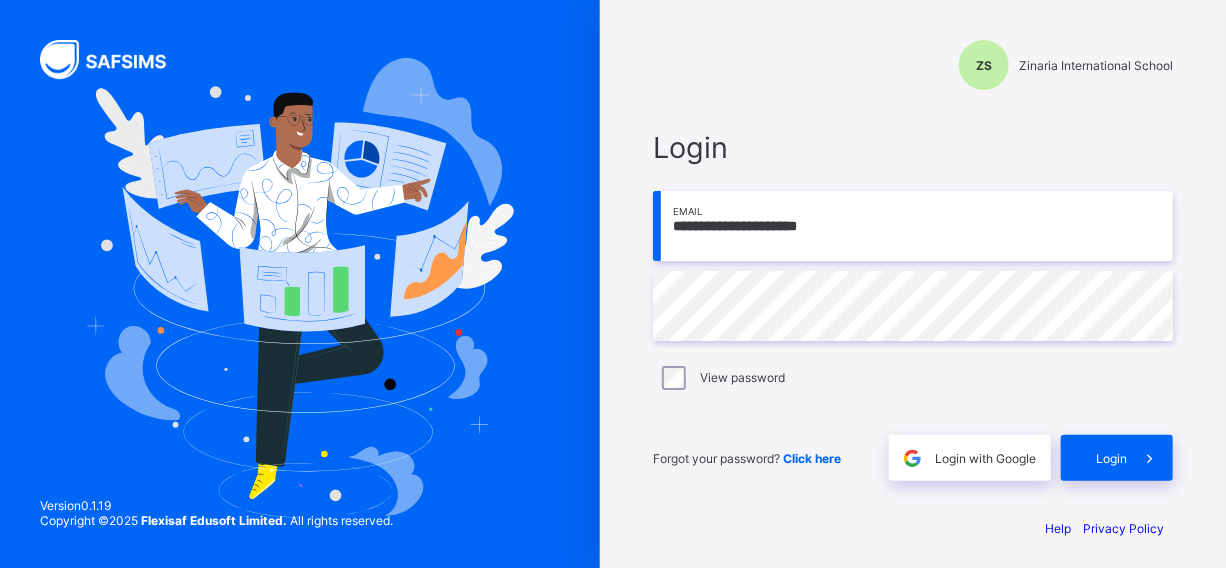 type on "**********" 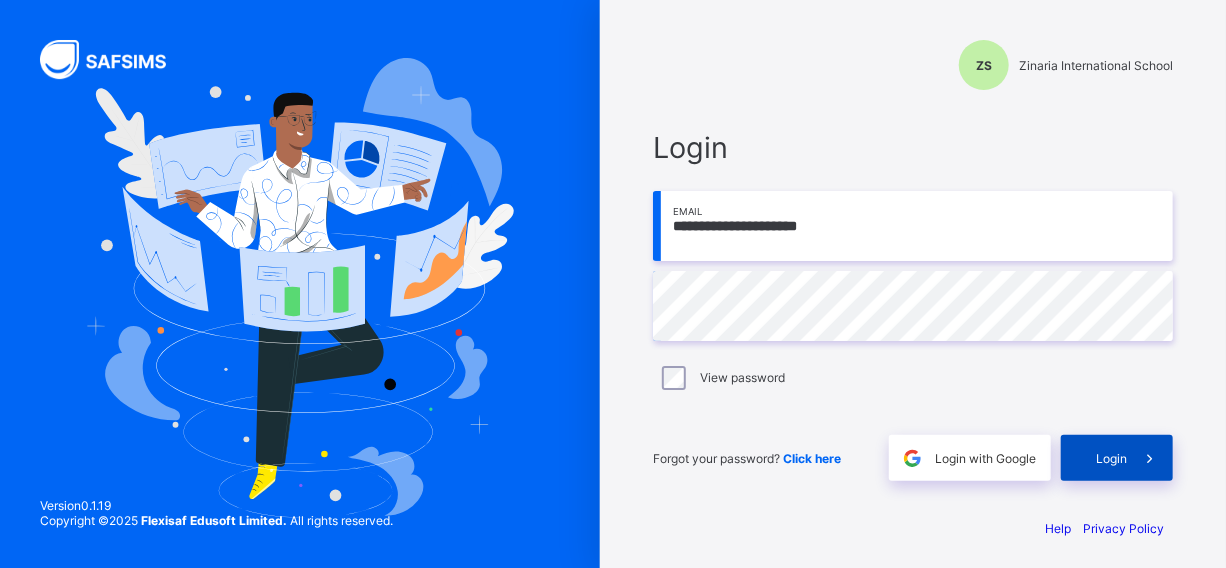 click on "Login" at bounding box center [1111, 458] 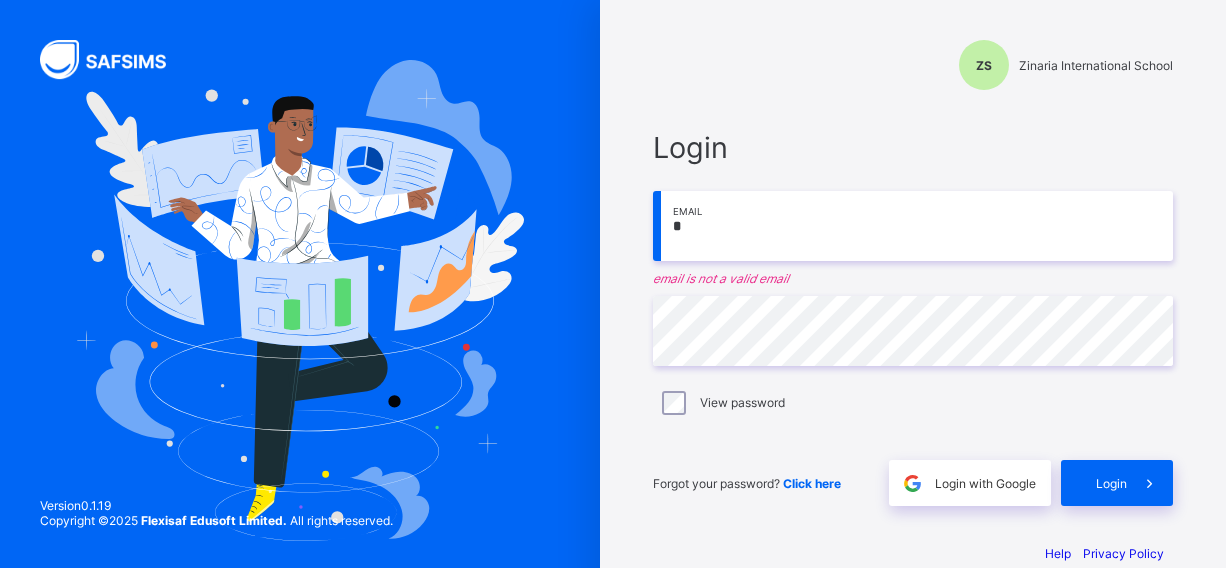 scroll, scrollTop: 0, scrollLeft: 0, axis: both 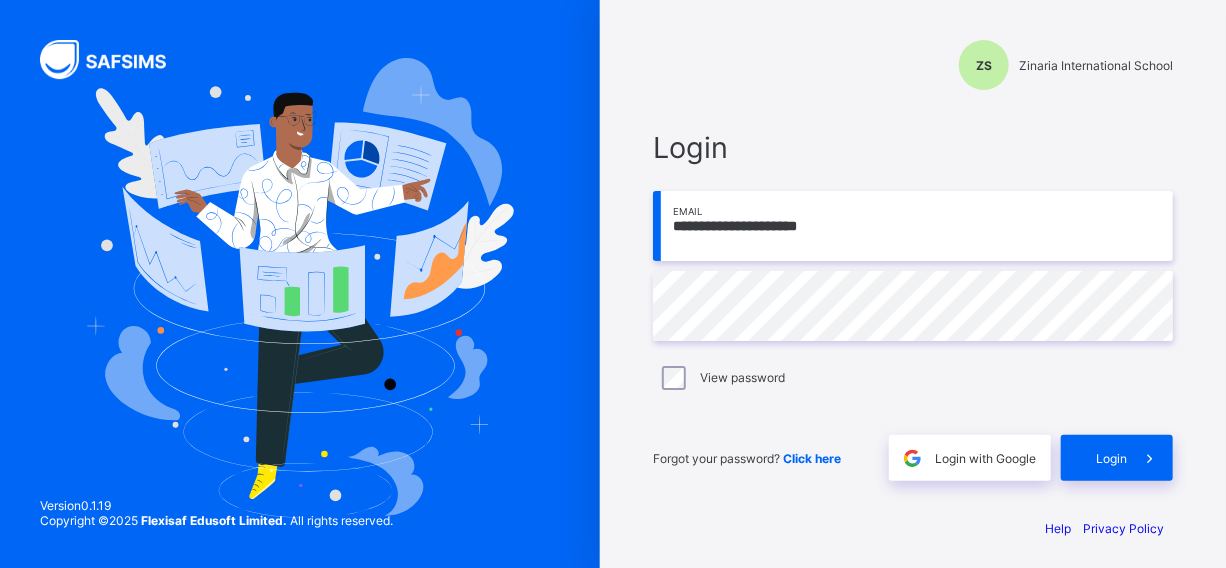 type on "**********" 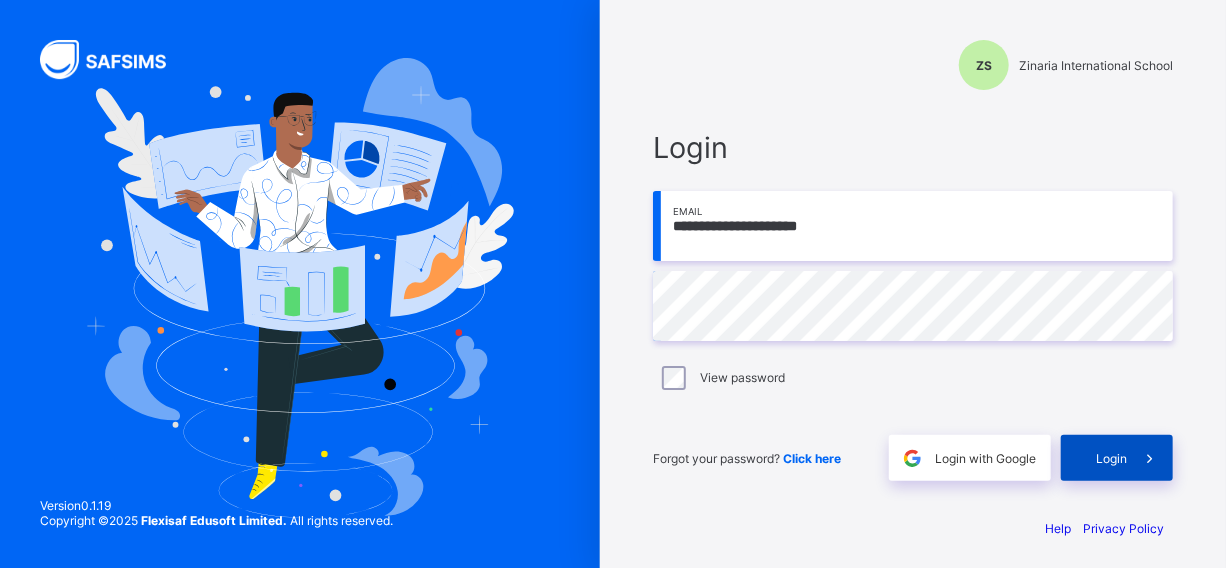 click on "Login" at bounding box center (1117, 458) 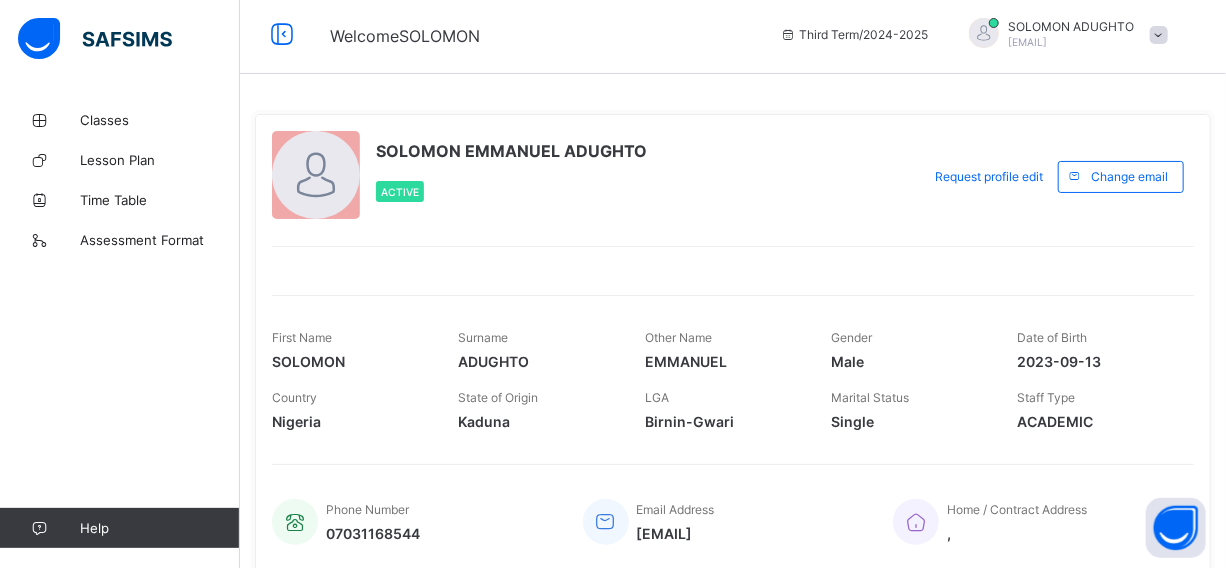 scroll, scrollTop: 0, scrollLeft: 0, axis: both 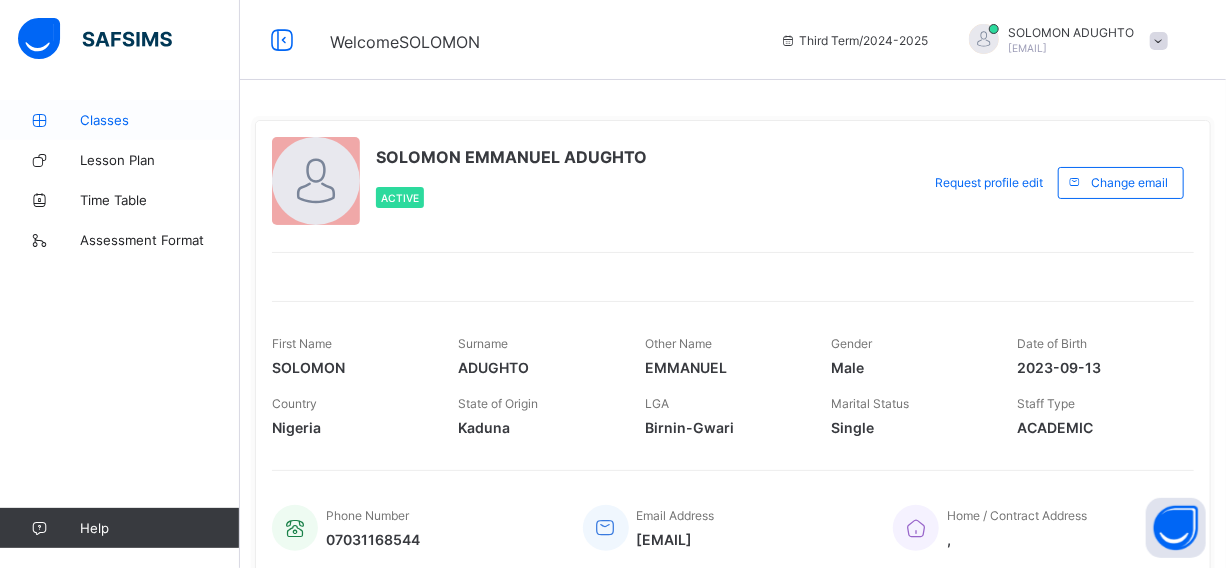 click on "Classes" at bounding box center (160, 120) 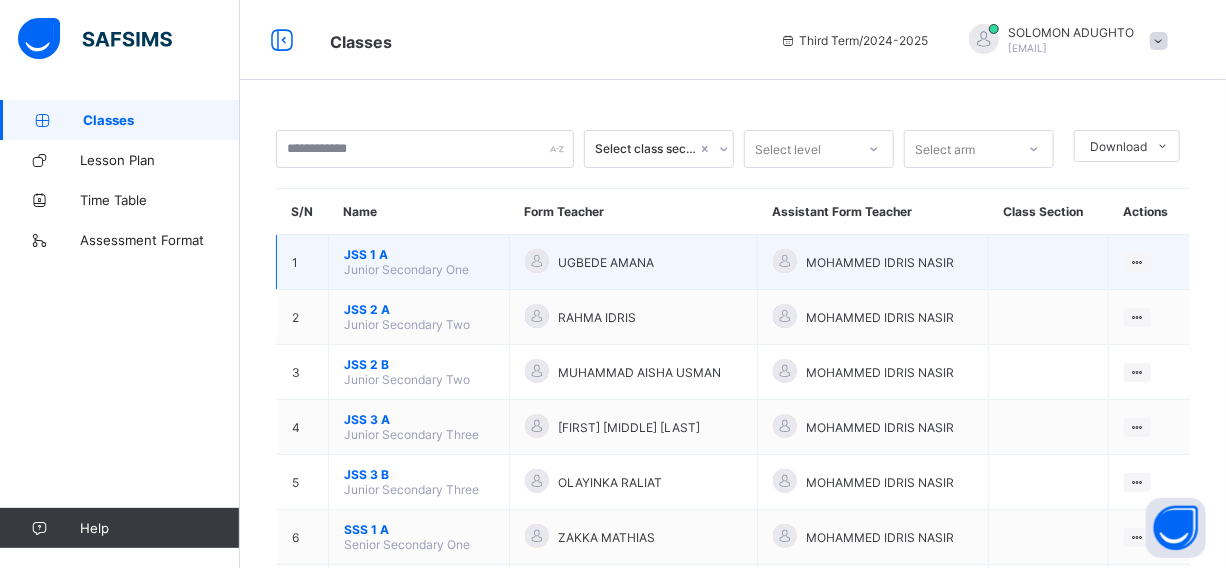 click on "JSS 1   A" at bounding box center (419, 254) 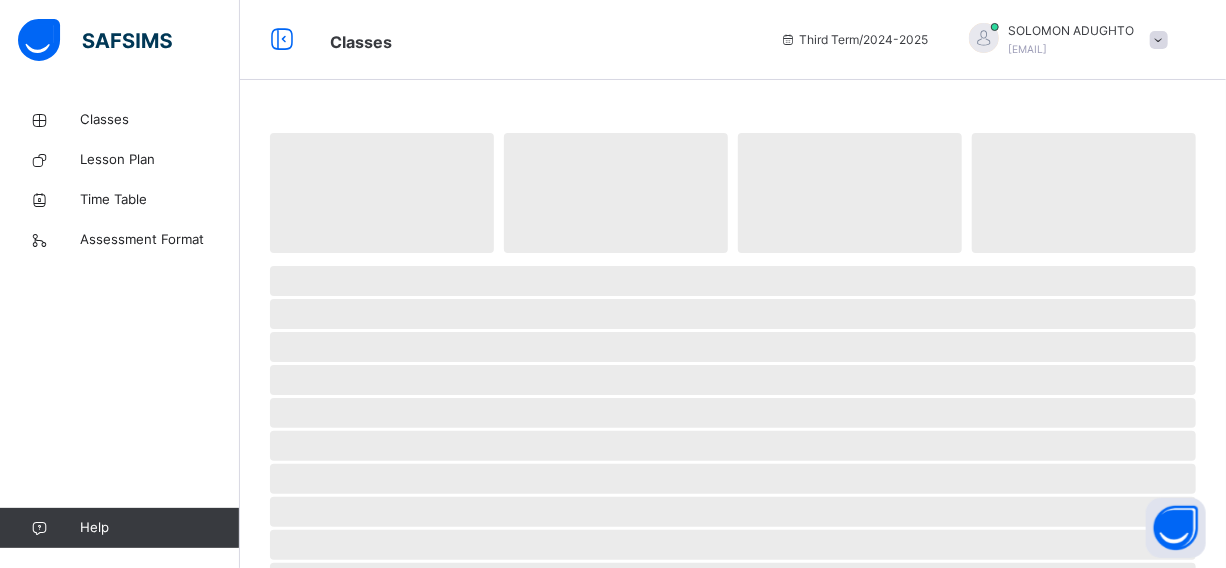 click at bounding box center [733, 258] 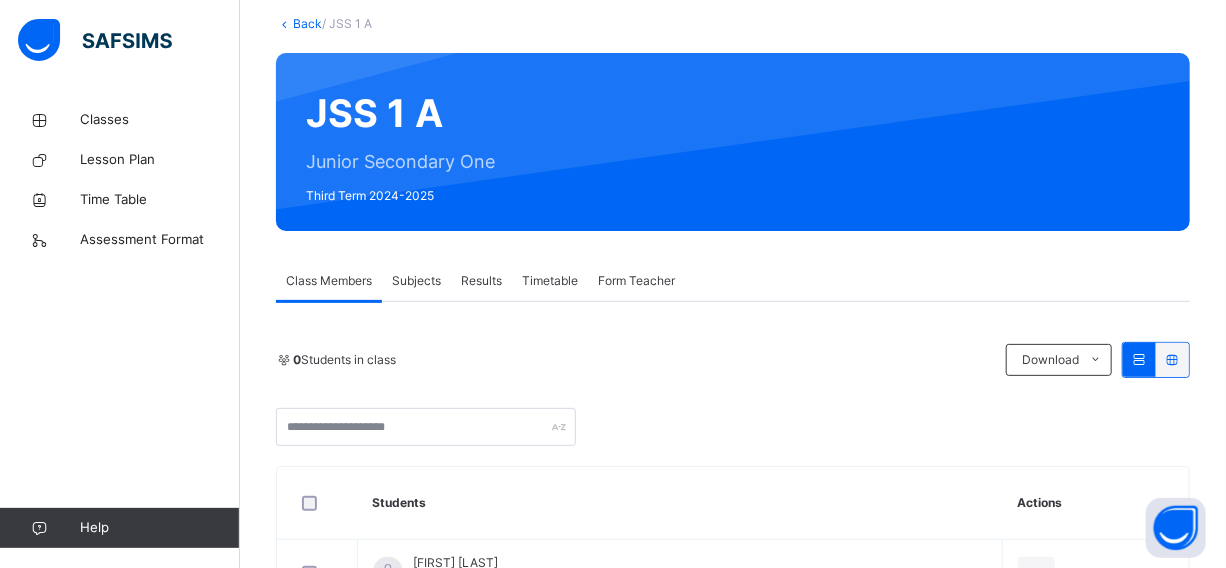 scroll, scrollTop: 90, scrollLeft: 0, axis: vertical 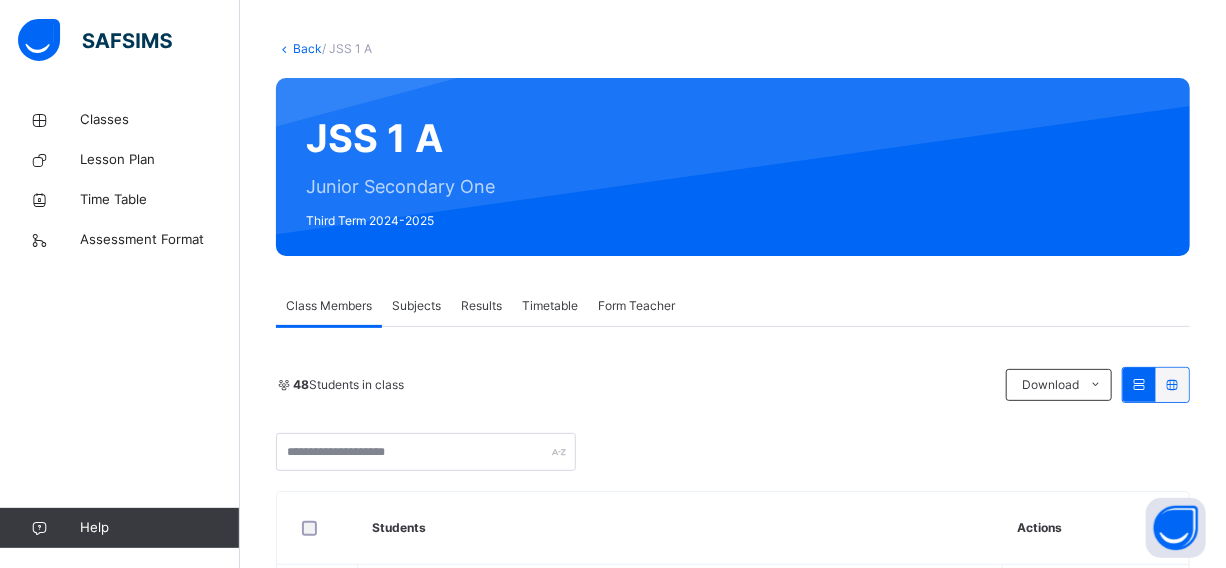 click on "Subjects" at bounding box center (416, 306) 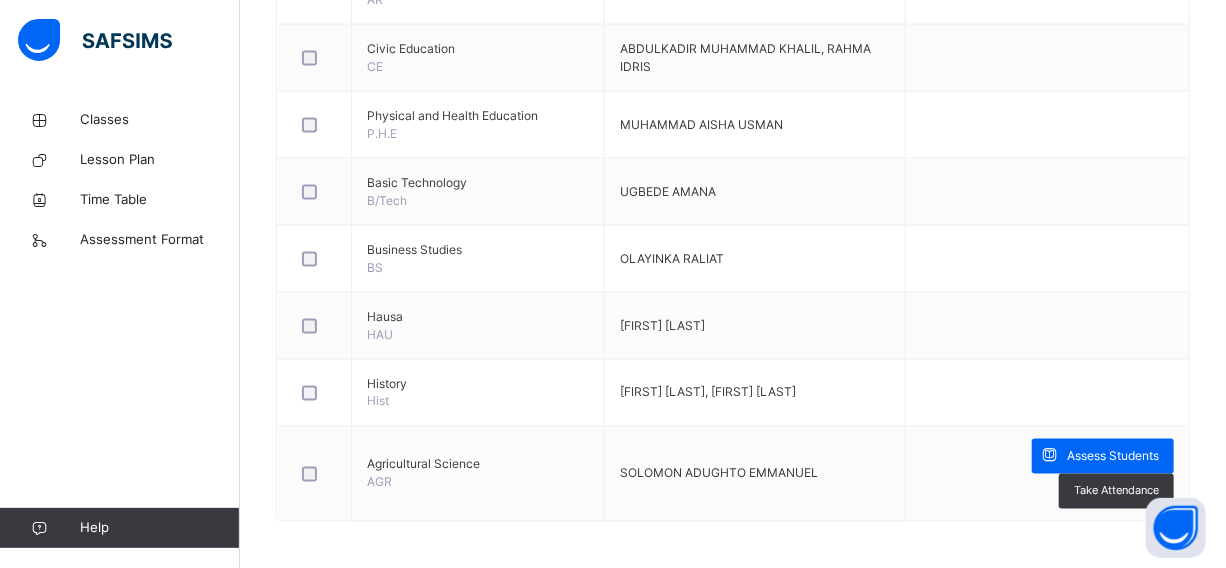 scroll, scrollTop: 1300, scrollLeft: 0, axis: vertical 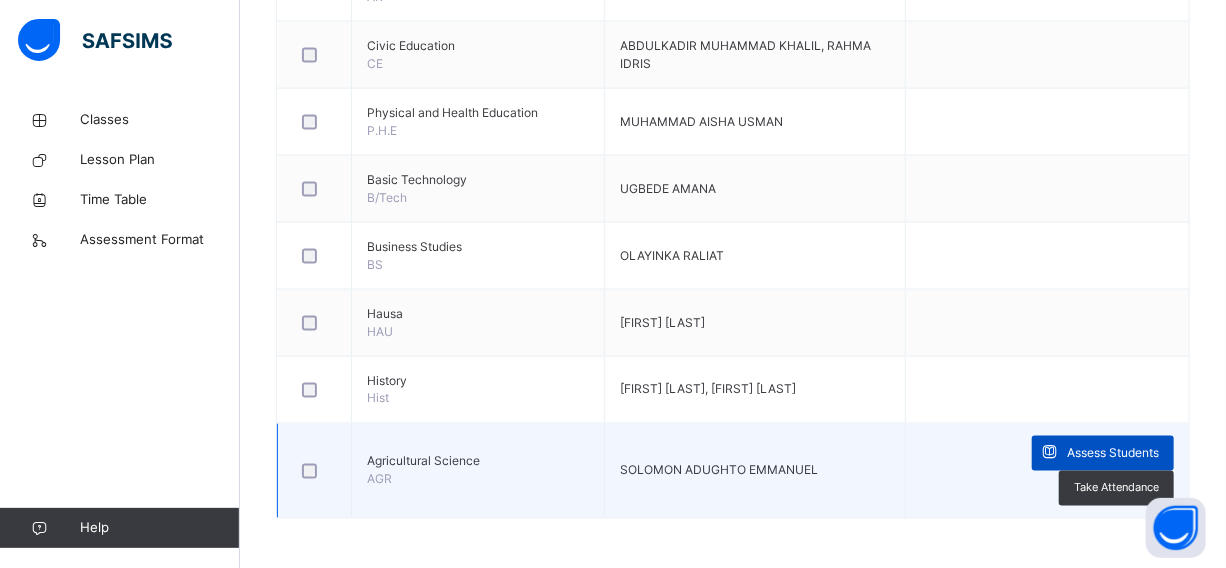 click on "Assess Students" at bounding box center (1113, 454) 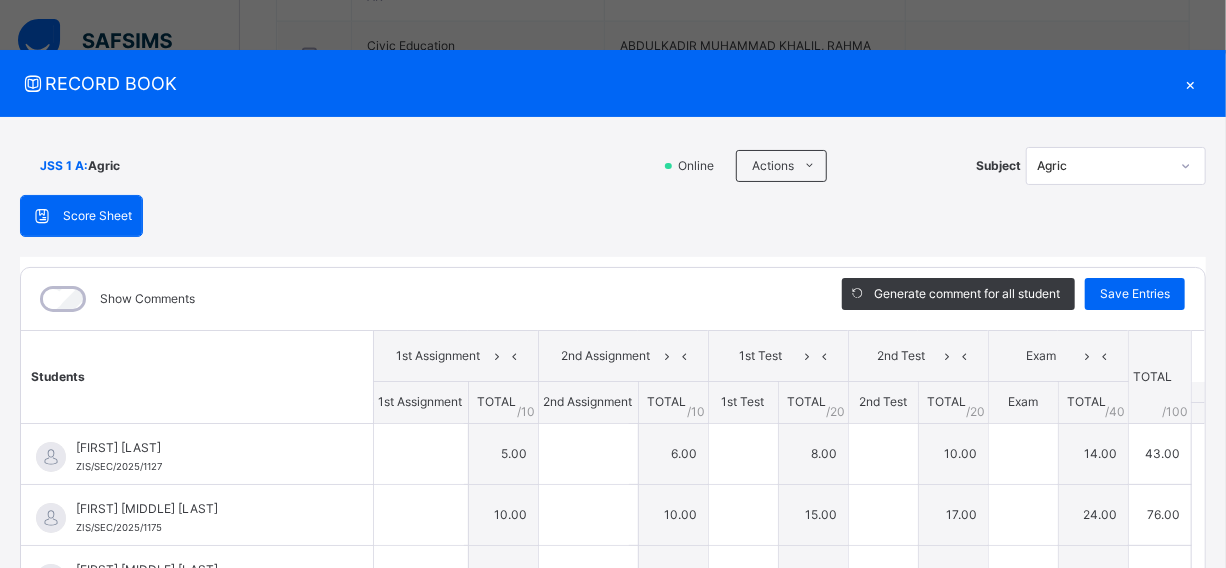 type on "*" 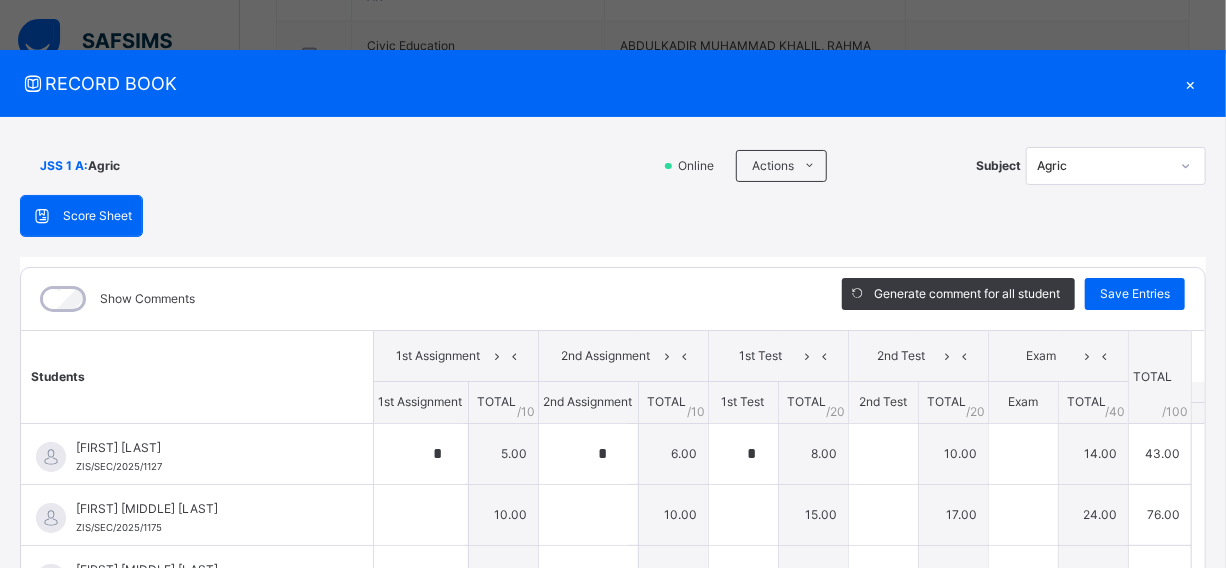 type on "**" 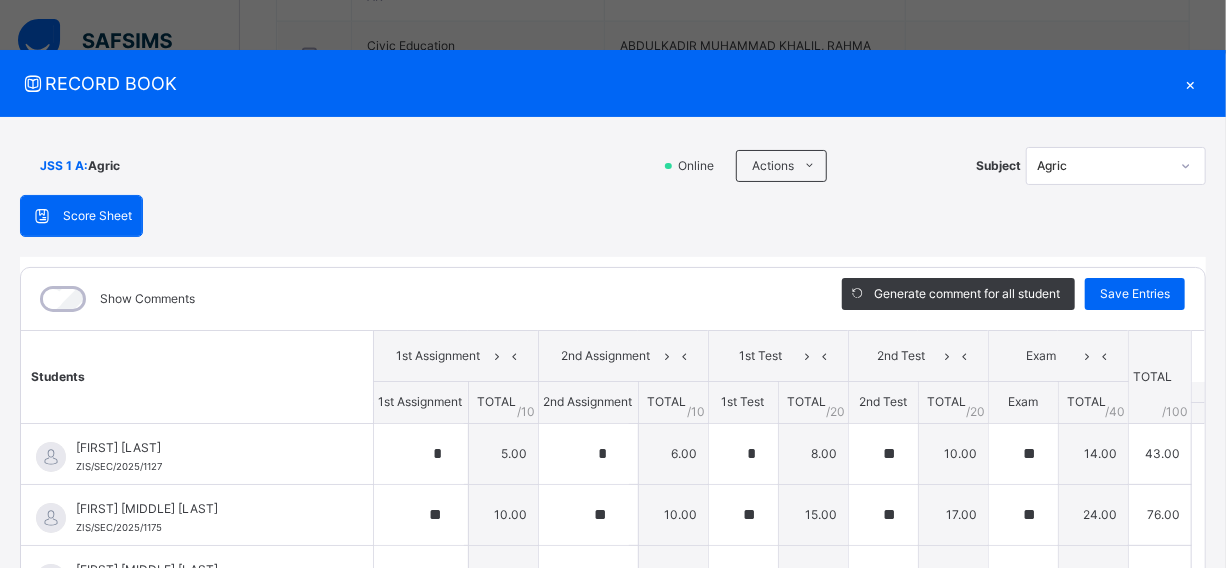 type on "**" 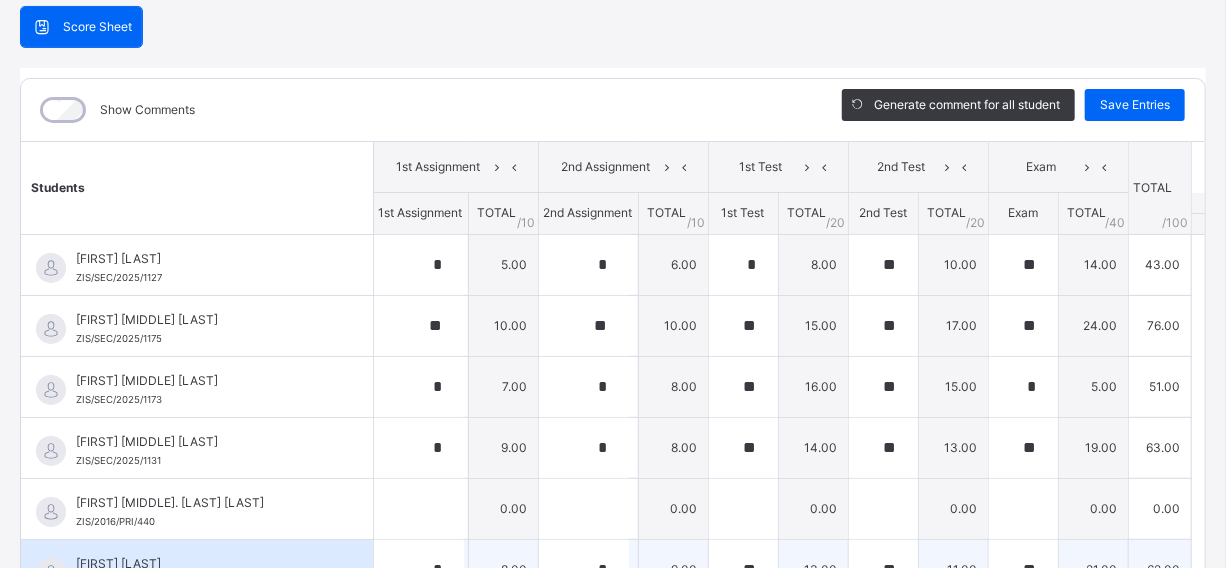 scroll, scrollTop: 342, scrollLeft: 0, axis: vertical 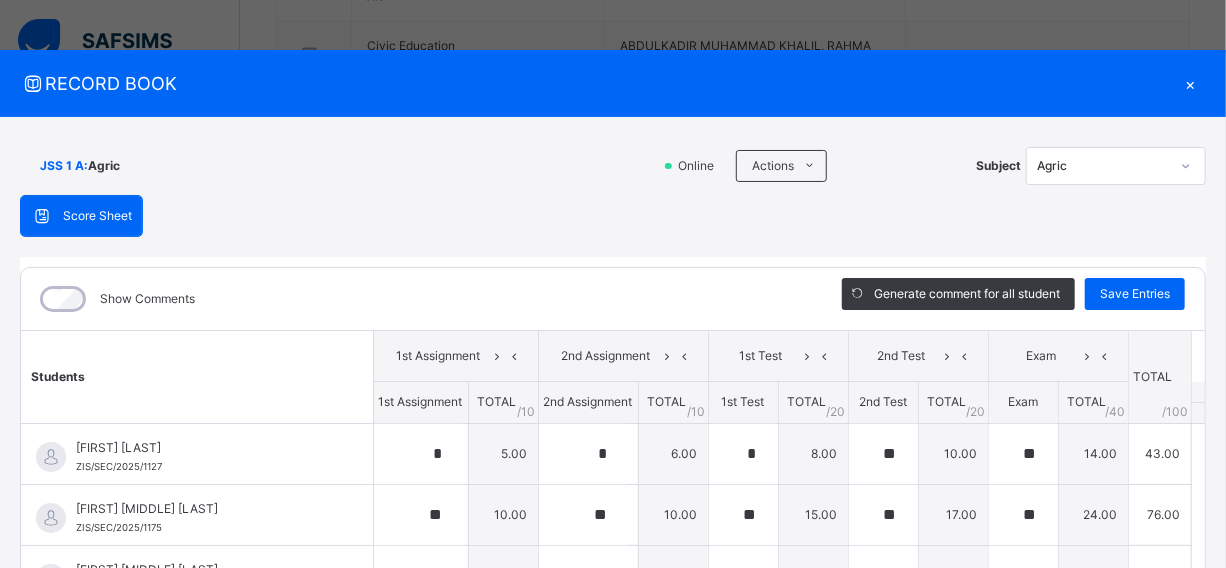 click on "×" at bounding box center [1191, 83] 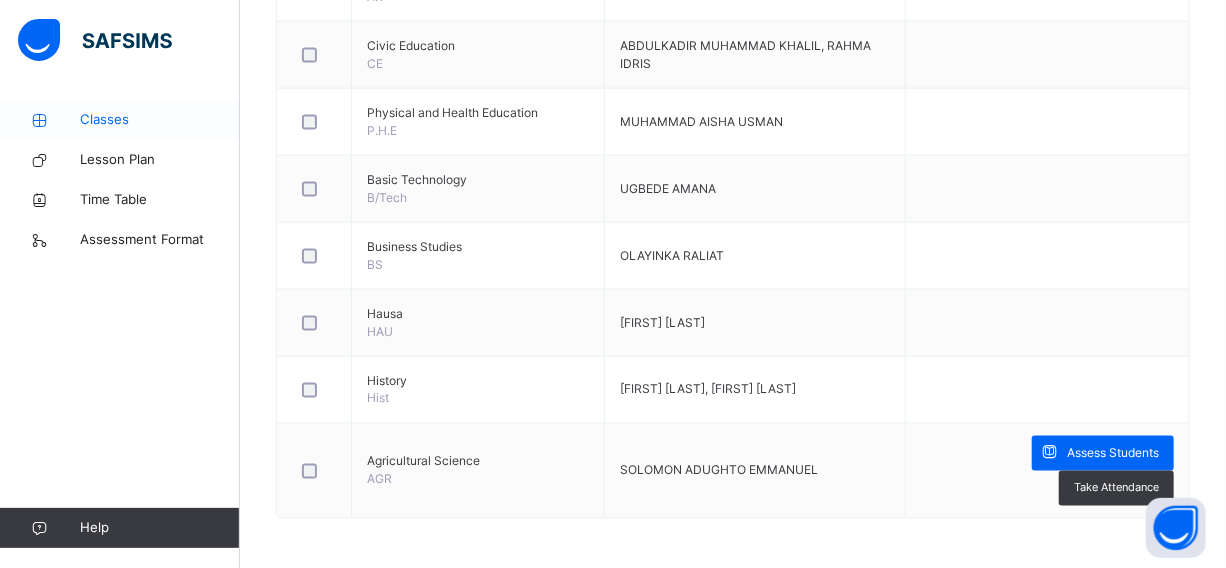 click on "Classes" at bounding box center [160, 120] 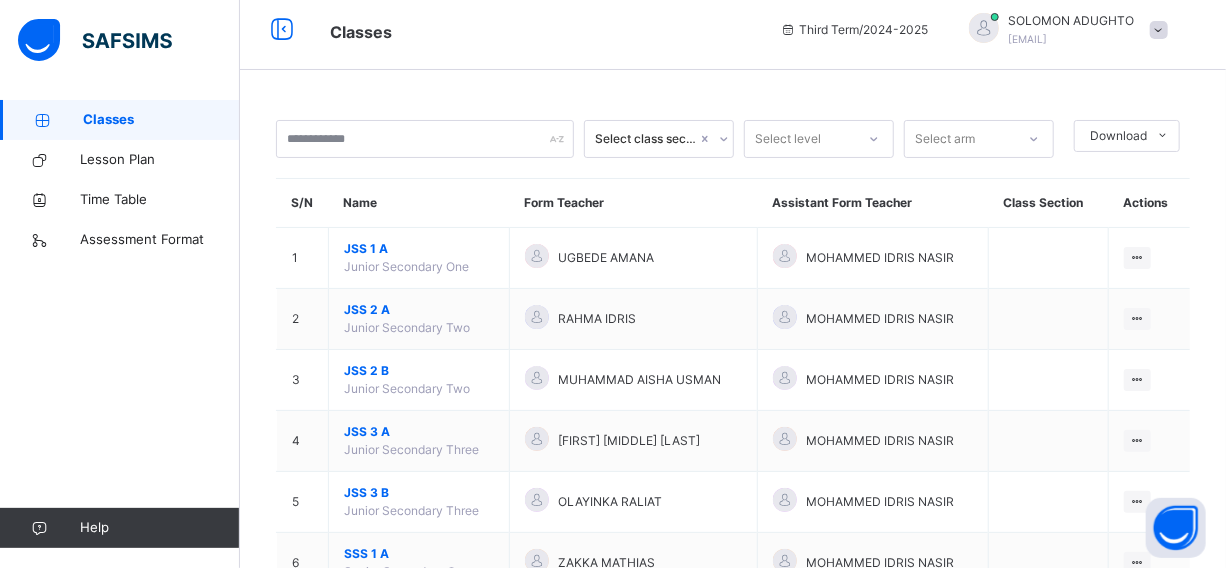 scroll, scrollTop: 207, scrollLeft: 0, axis: vertical 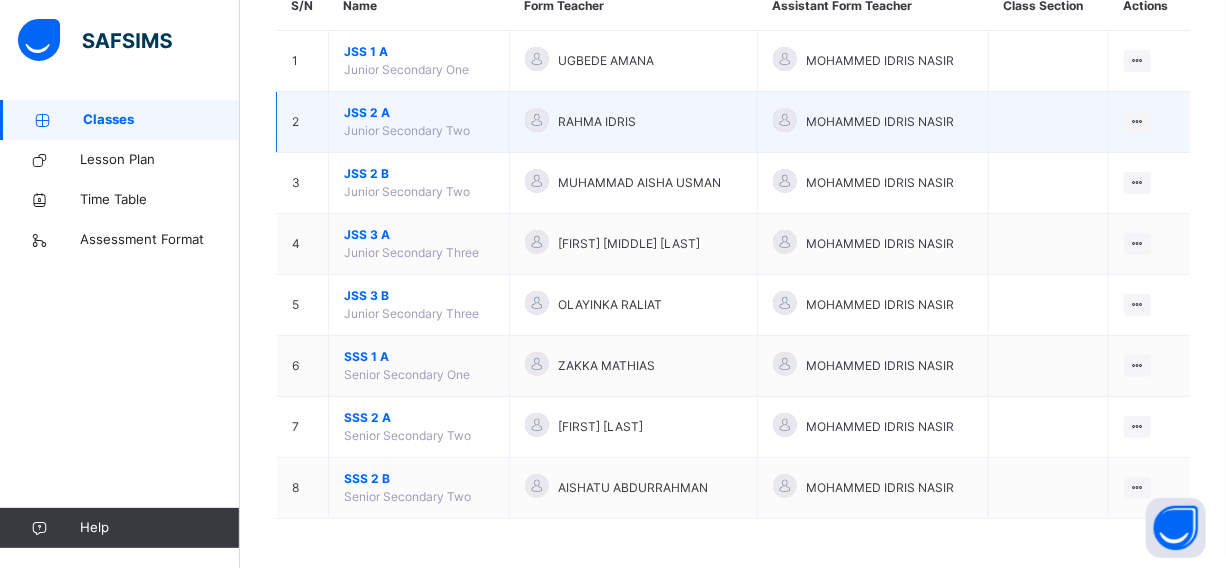 click on "JSS 2   A" at bounding box center [419, 113] 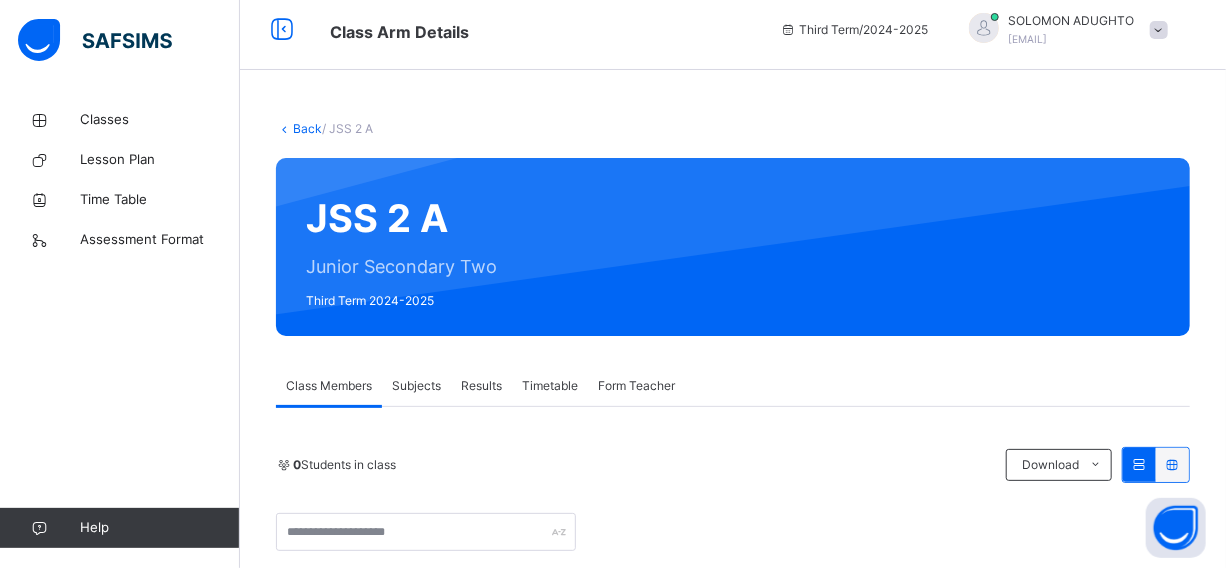 scroll, scrollTop: 207, scrollLeft: 0, axis: vertical 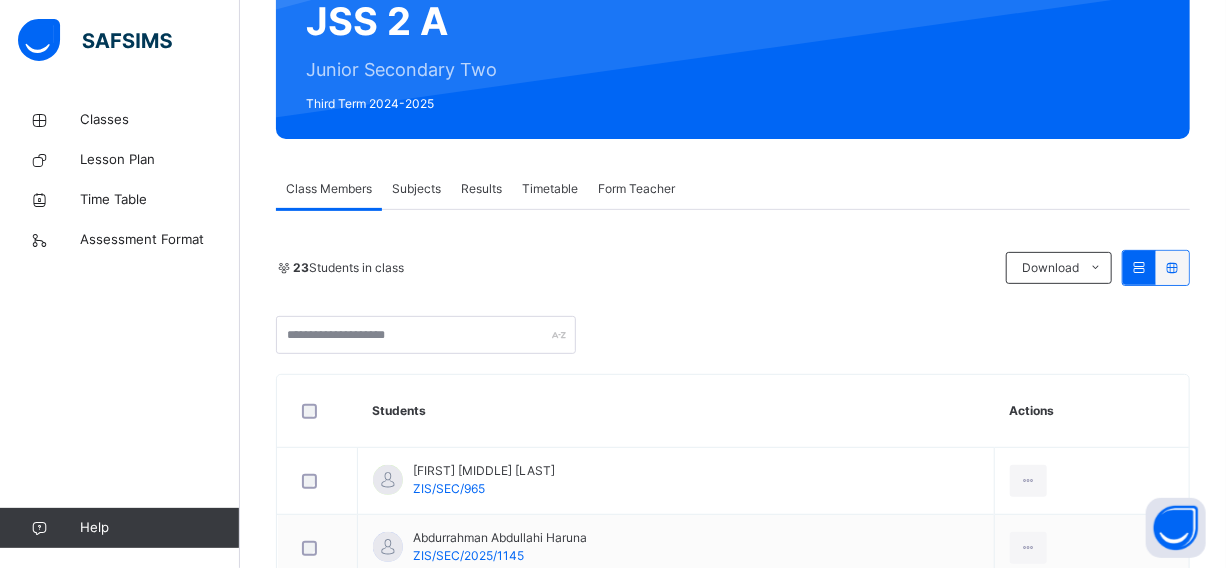 click on "Subjects" at bounding box center (416, 189) 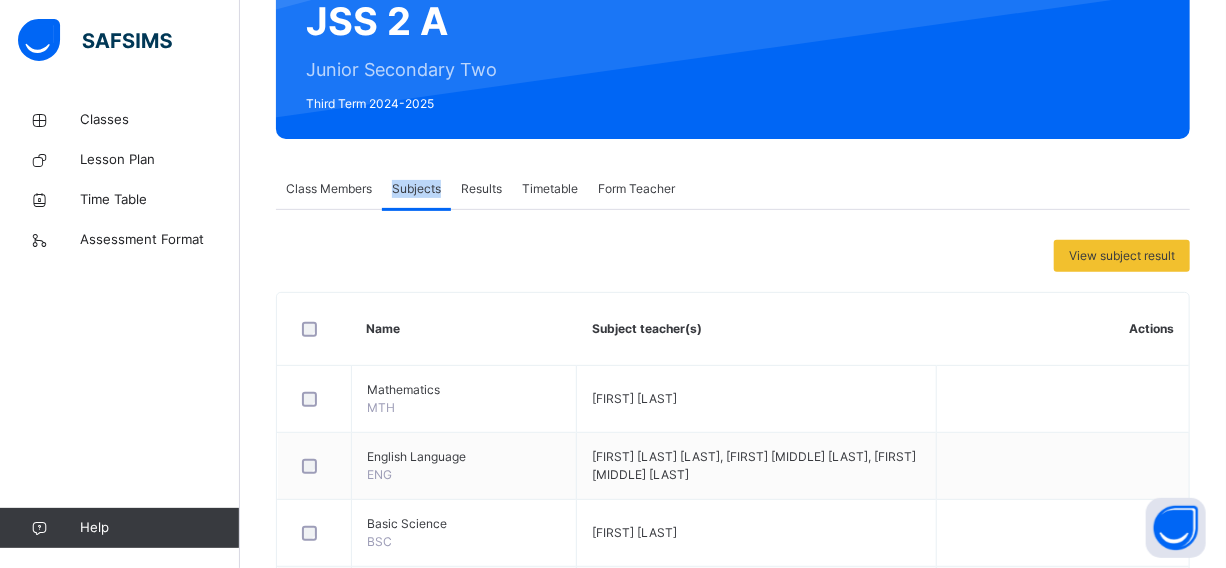 click on "Subjects" at bounding box center (416, 189) 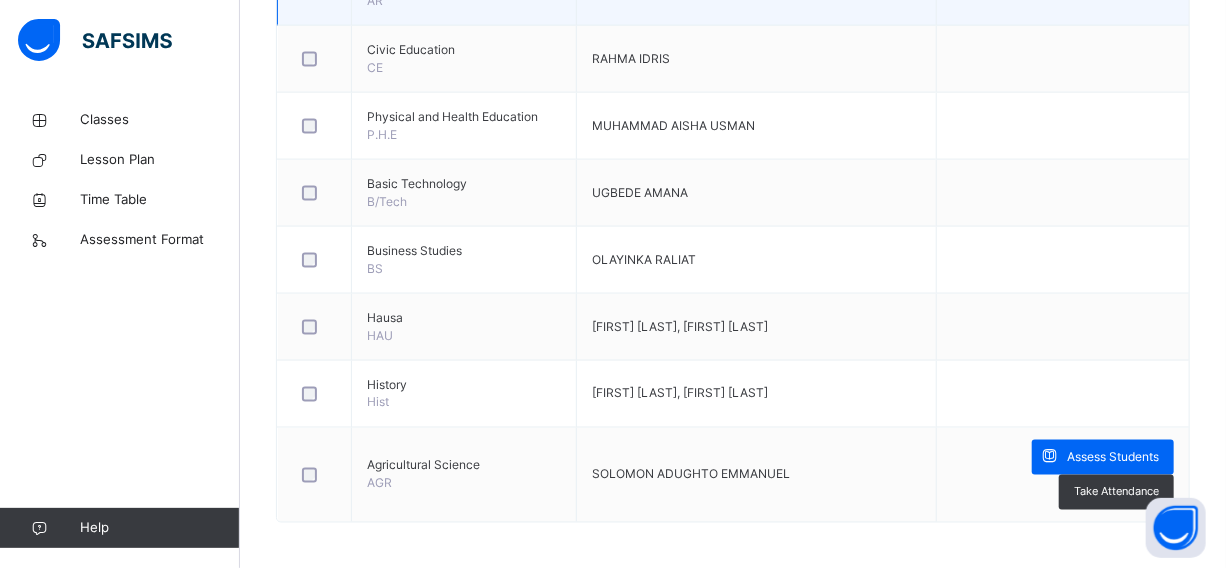 scroll, scrollTop: 1300, scrollLeft: 0, axis: vertical 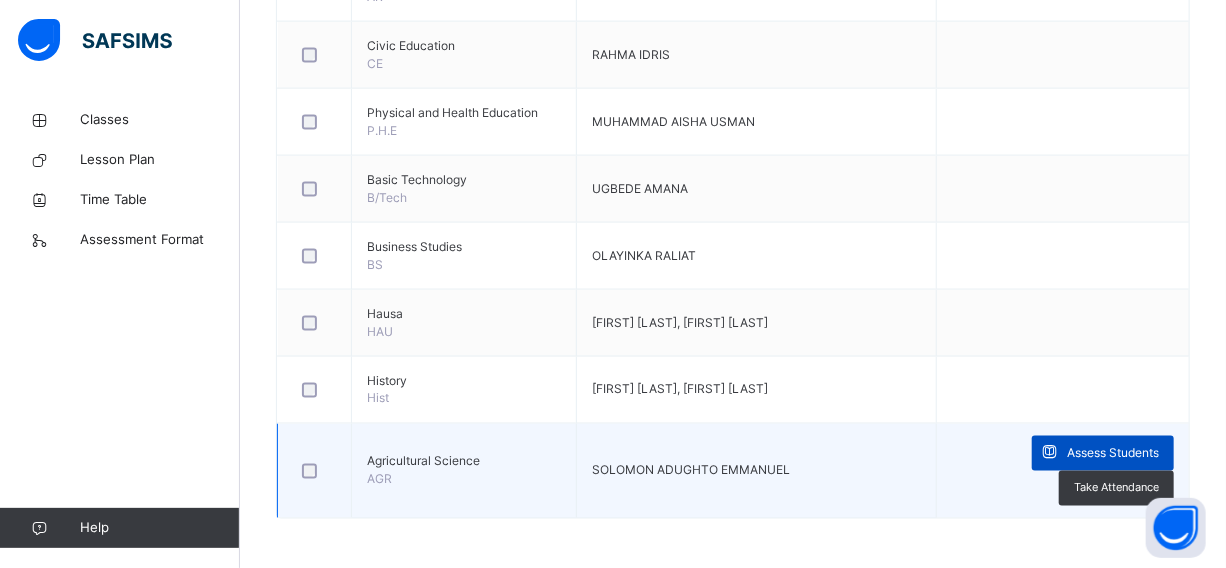 click on "Assess Students" at bounding box center [1103, 453] 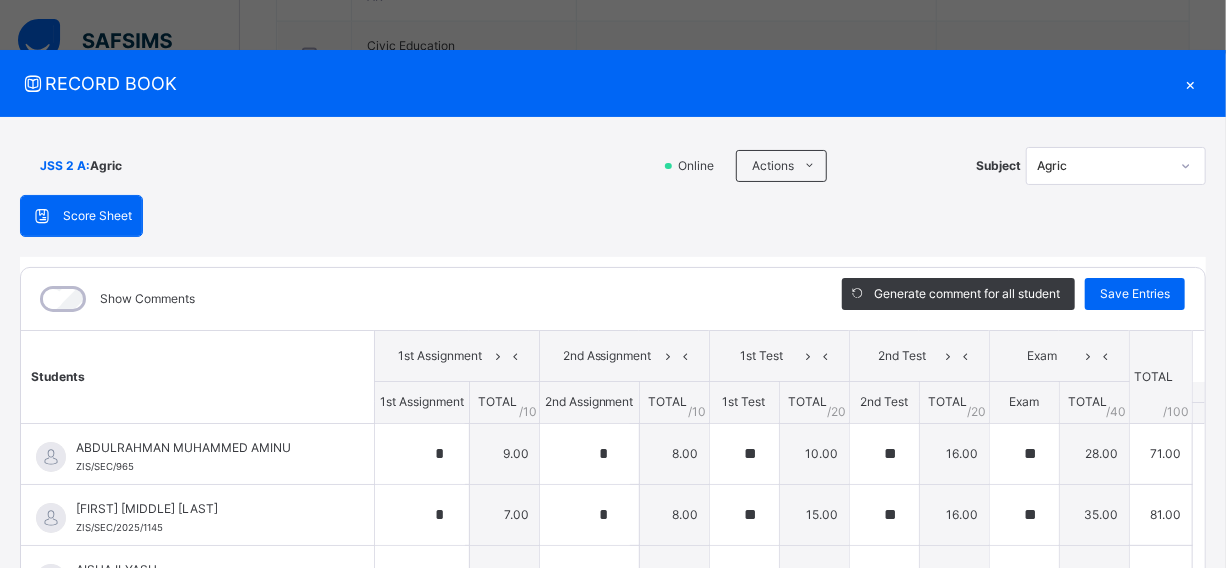 type on "*" 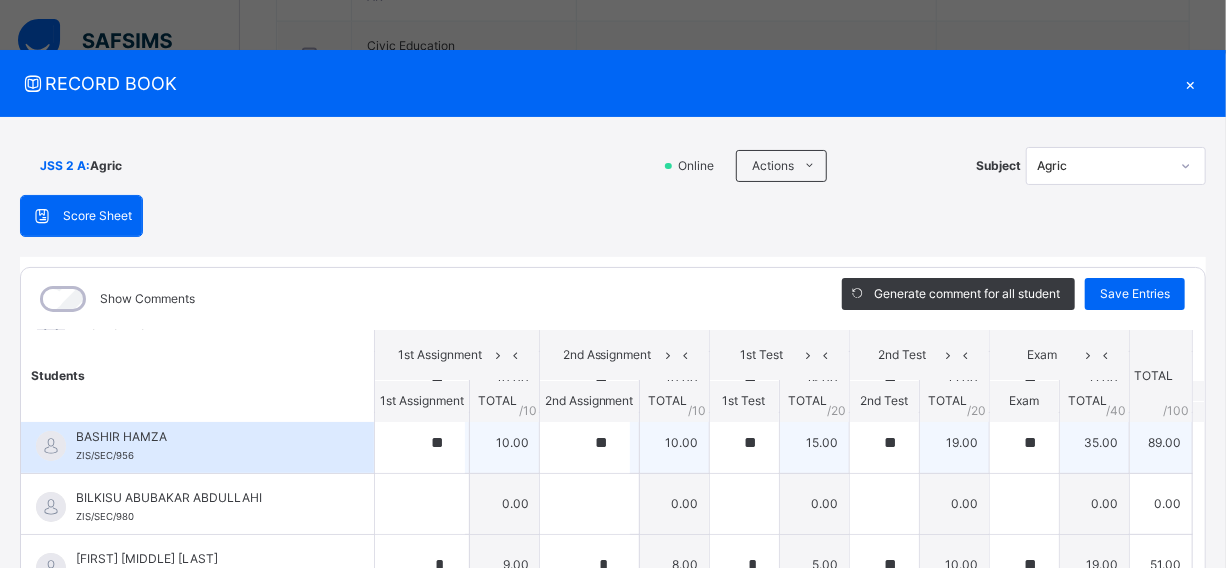scroll, scrollTop: 272, scrollLeft: 0, axis: vertical 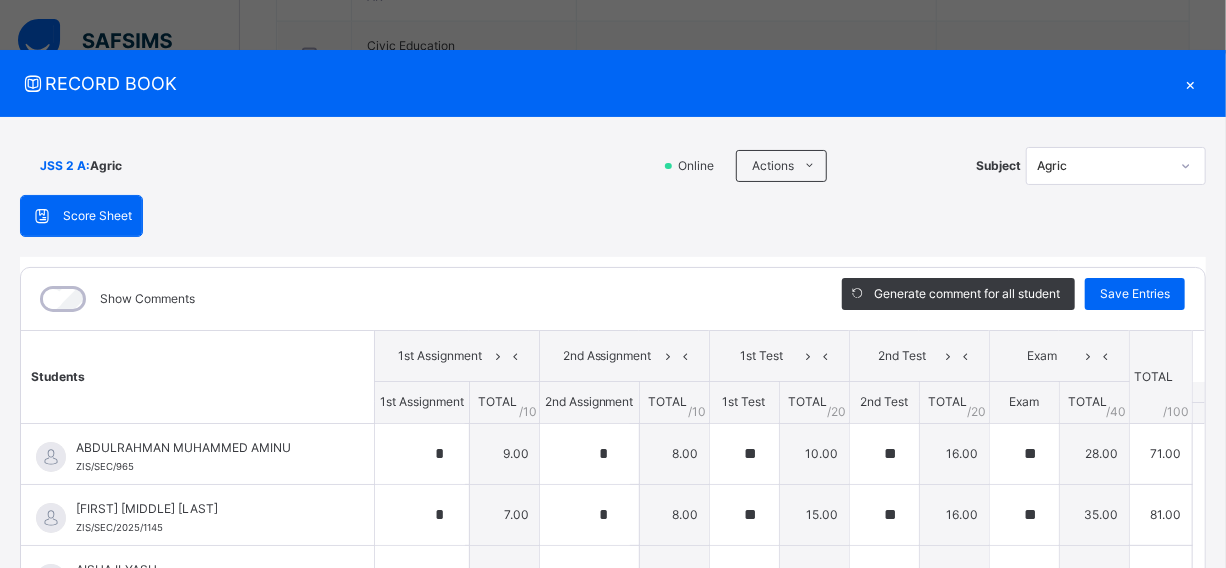 click on "×" at bounding box center [1191, 83] 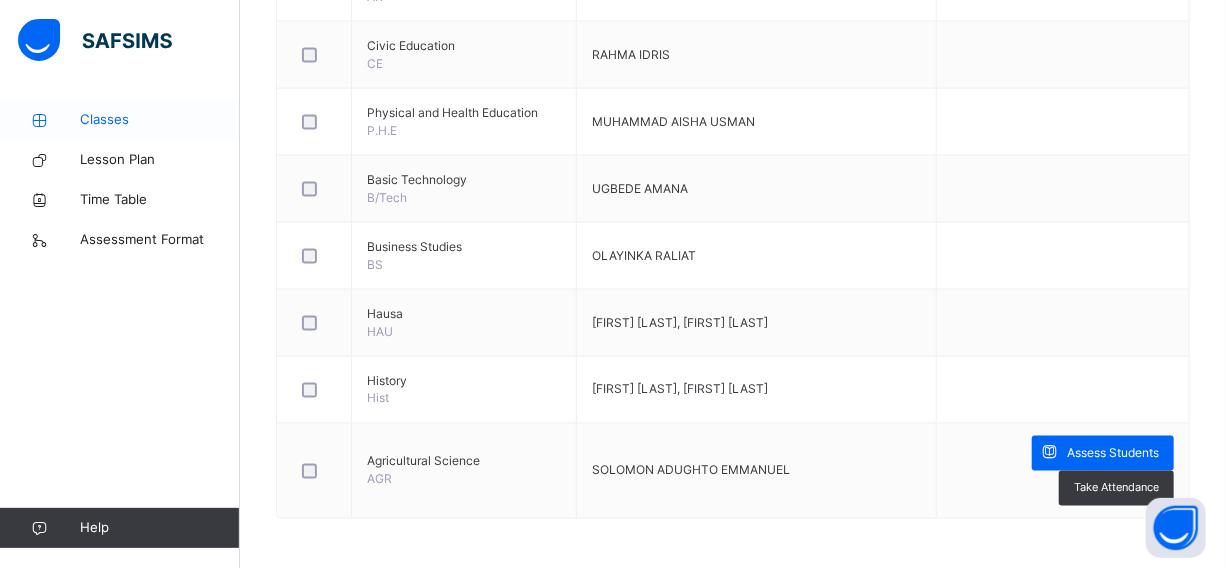 click on "Classes" at bounding box center [160, 120] 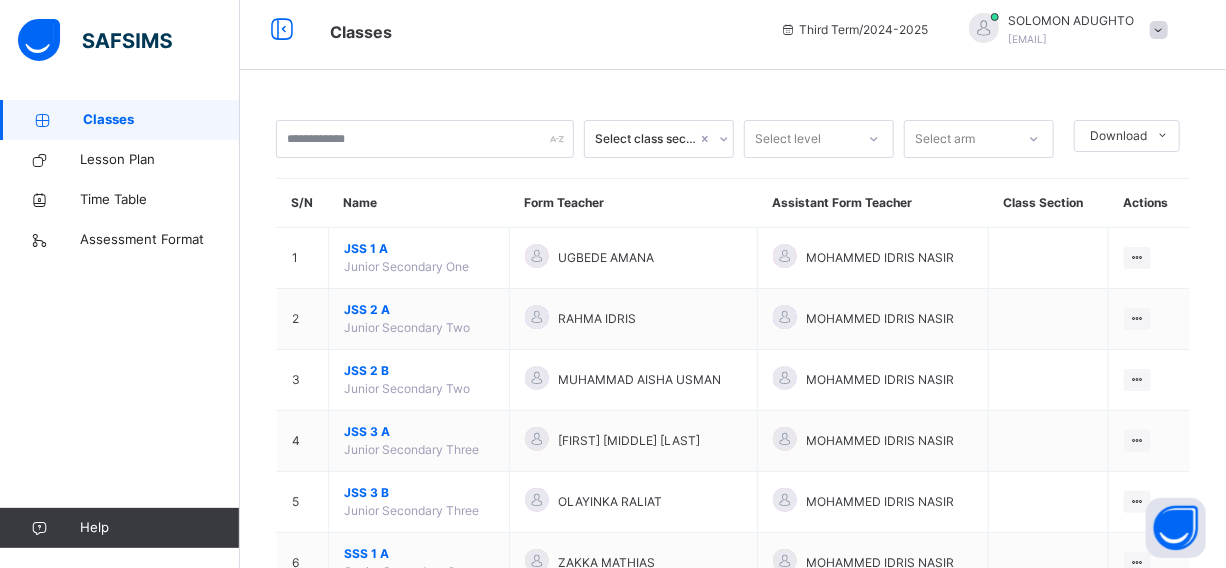 scroll, scrollTop: 207, scrollLeft: 0, axis: vertical 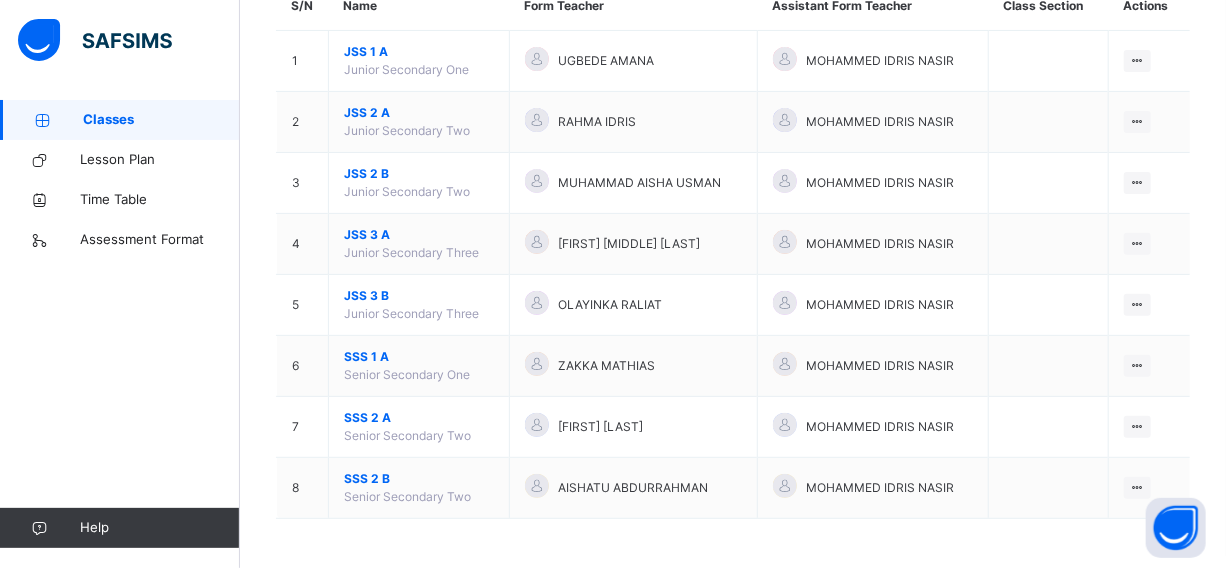 click on "JSS 2   B" at bounding box center [419, 174] 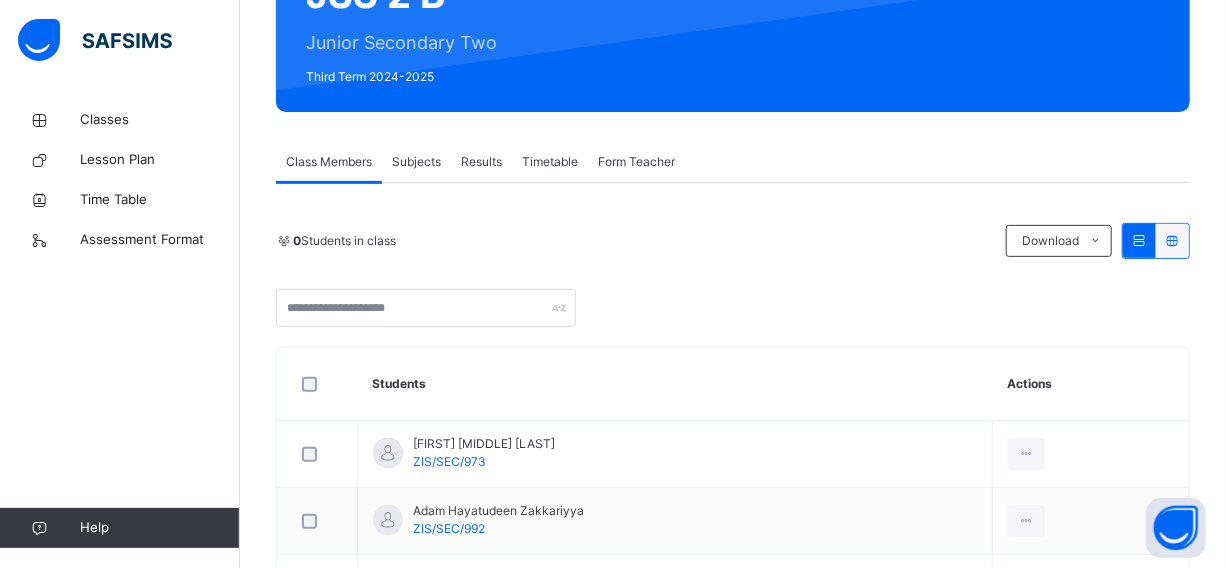 scroll, scrollTop: 207, scrollLeft: 0, axis: vertical 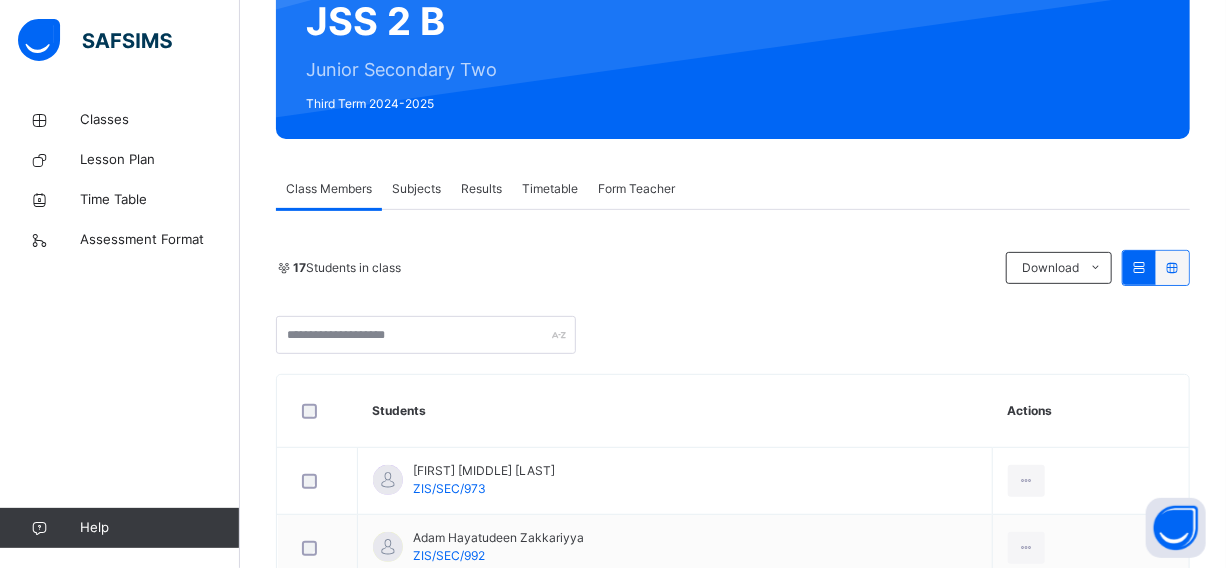 click on "Subjects" at bounding box center (416, 189) 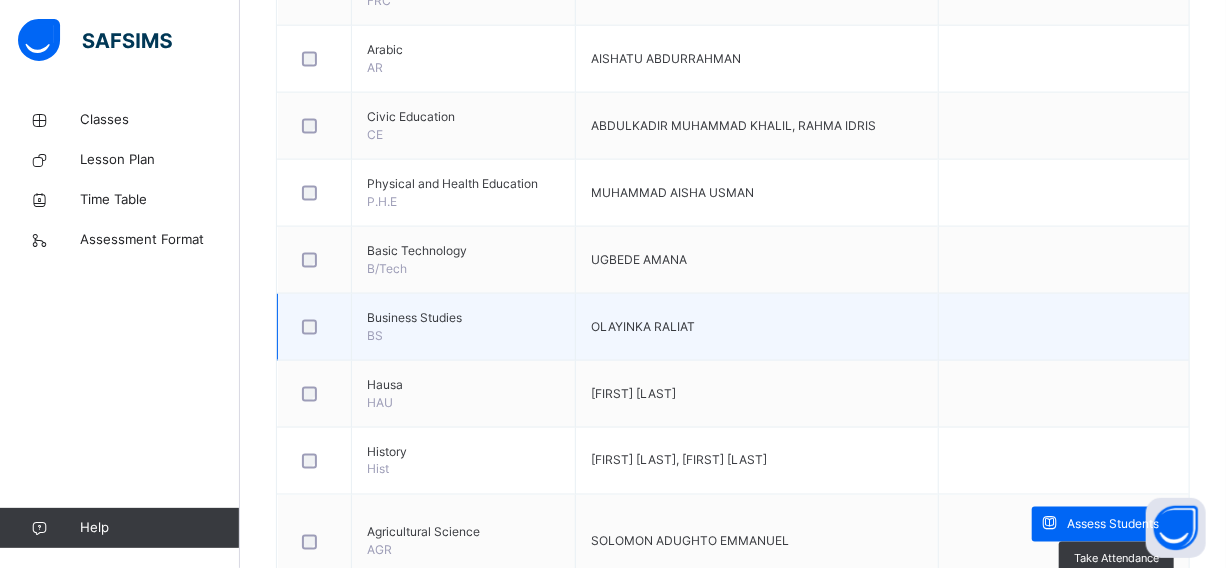 scroll, scrollTop: 1300, scrollLeft: 0, axis: vertical 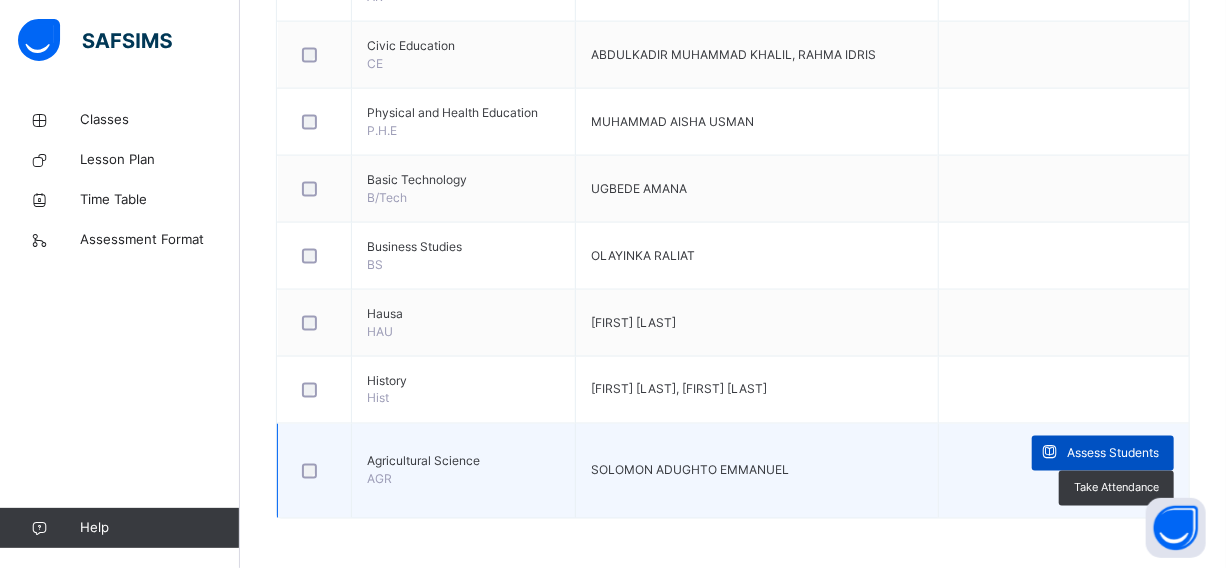 click on "Assess Students" at bounding box center (1113, 454) 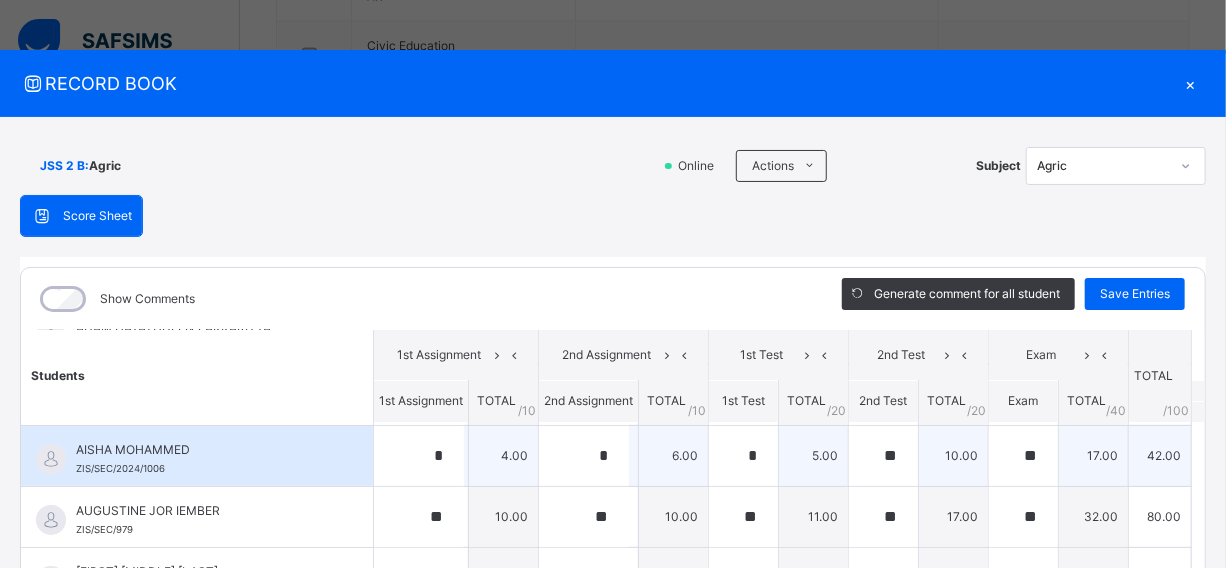 scroll, scrollTop: 272, scrollLeft: 0, axis: vertical 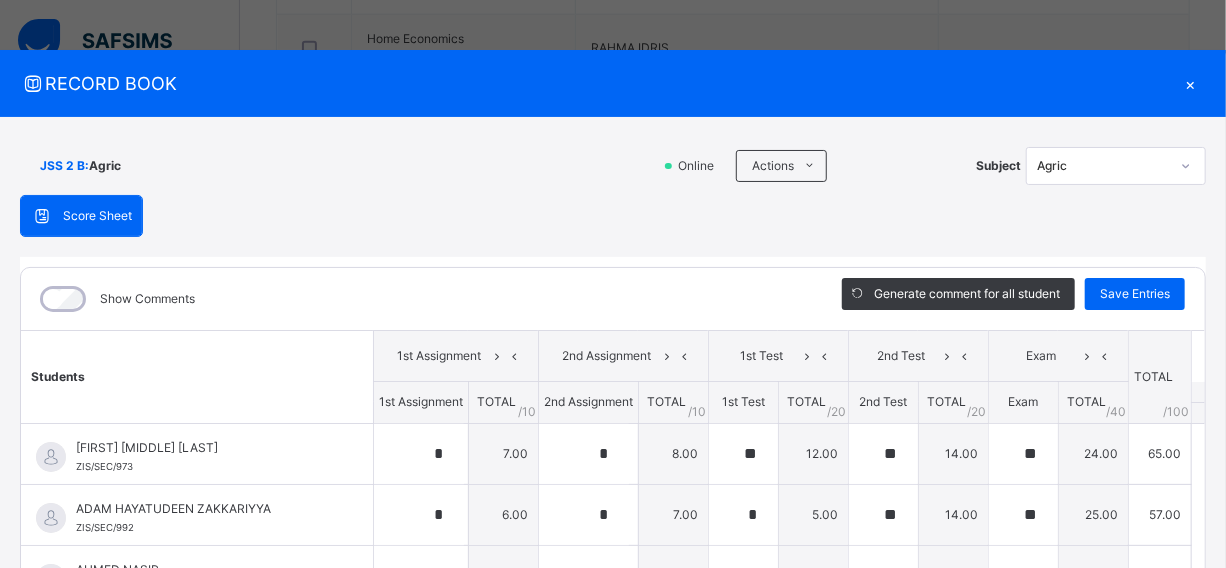 click on "×" at bounding box center (1191, 83) 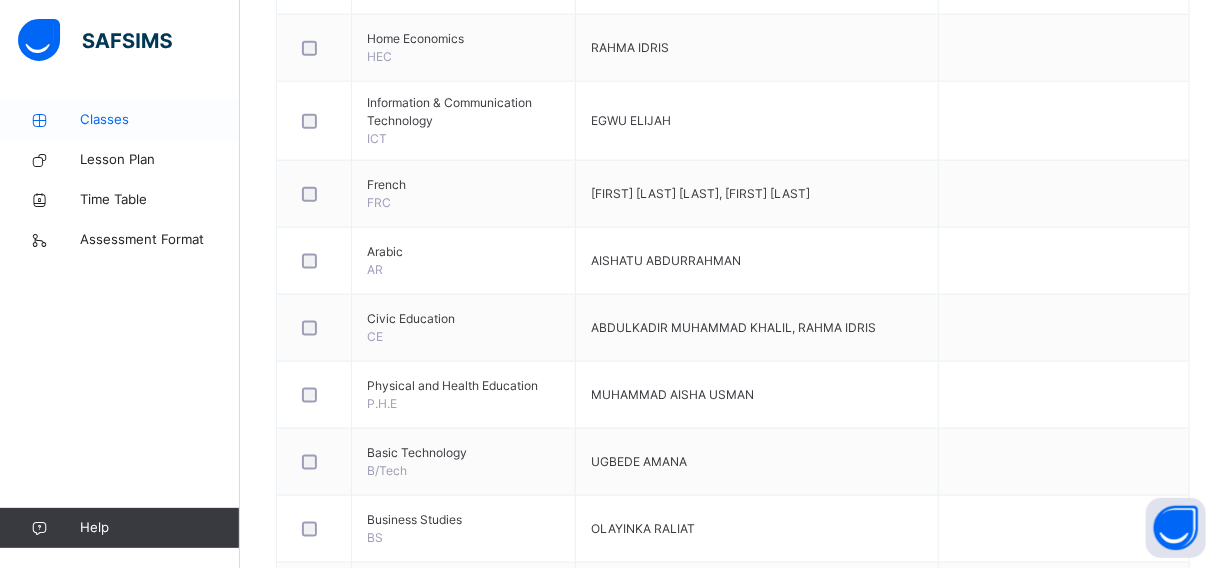 click on "Classes" at bounding box center [160, 120] 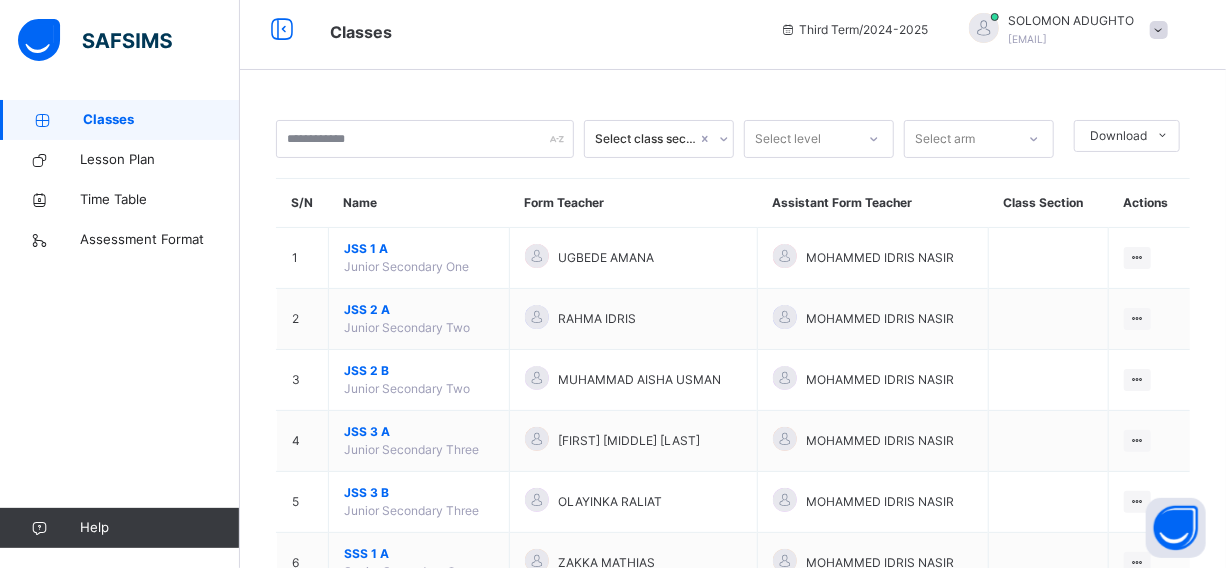 scroll, scrollTop: 207, scrollLeft: 0, axis: vertical 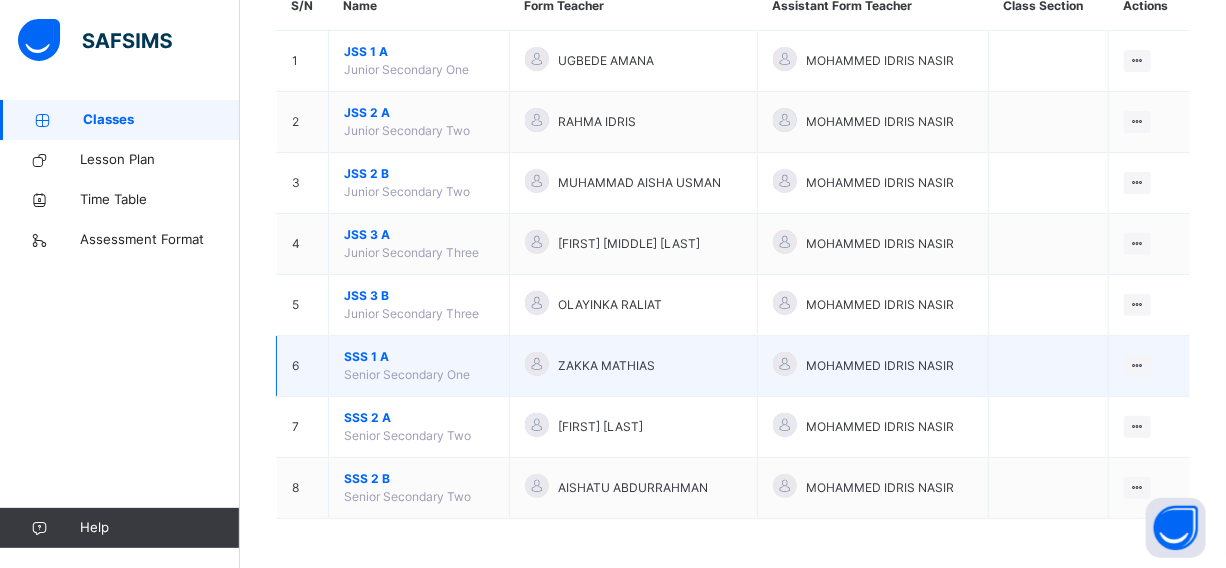 click on "SSS 1   A" at bounding box center (419, 357) 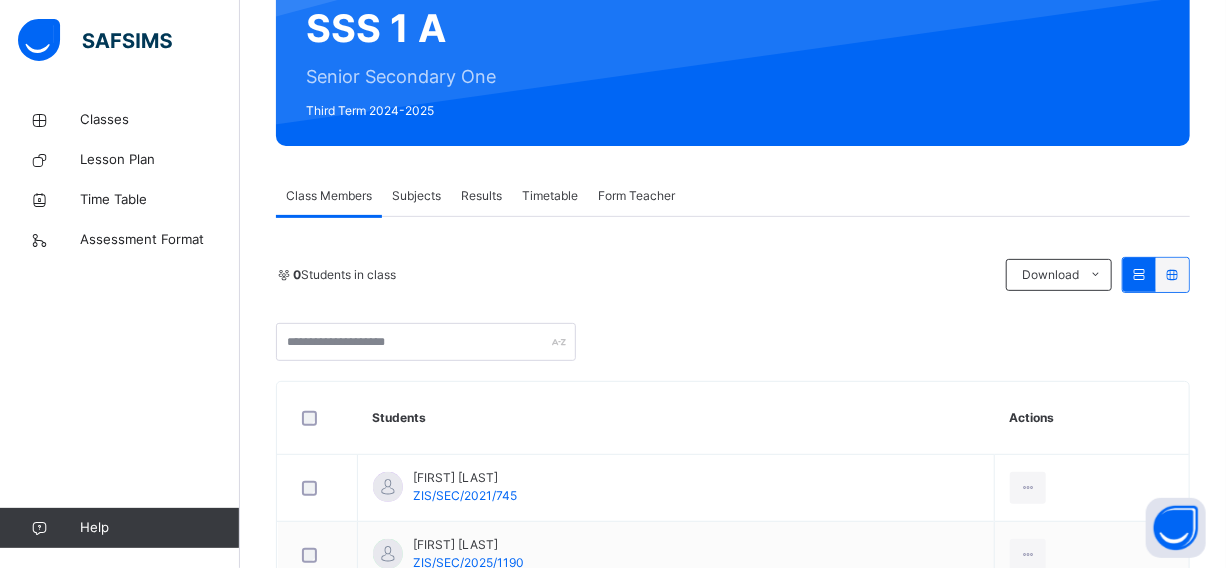 scroll, scrollTop: 207, scrollLeft: 0, axis: vertical 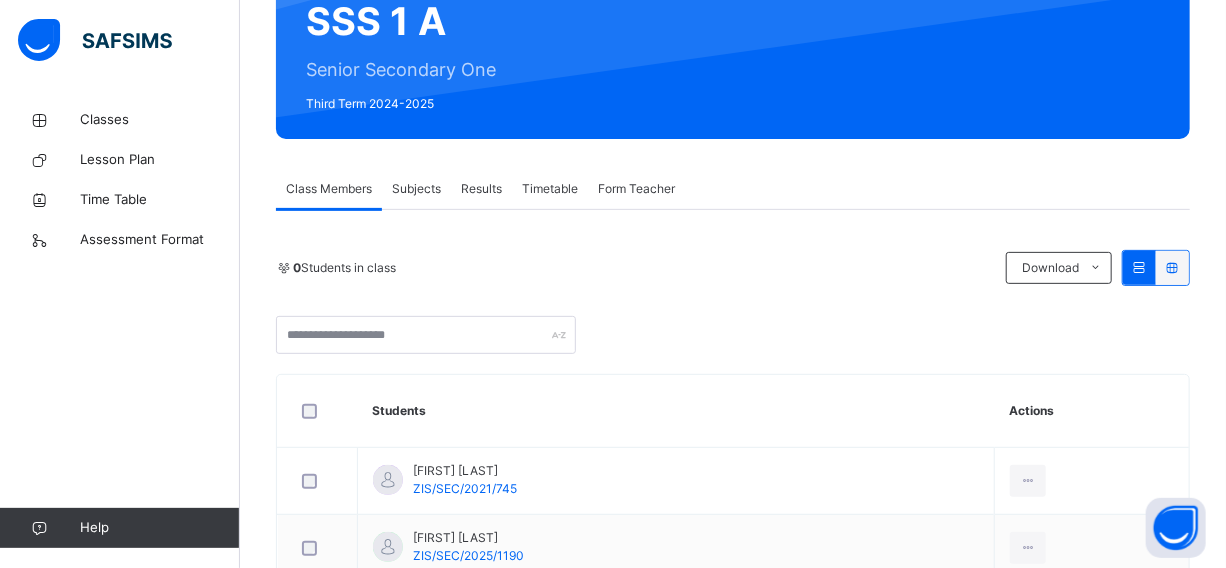 click on "Subjects" at bounding box center [416, 189] 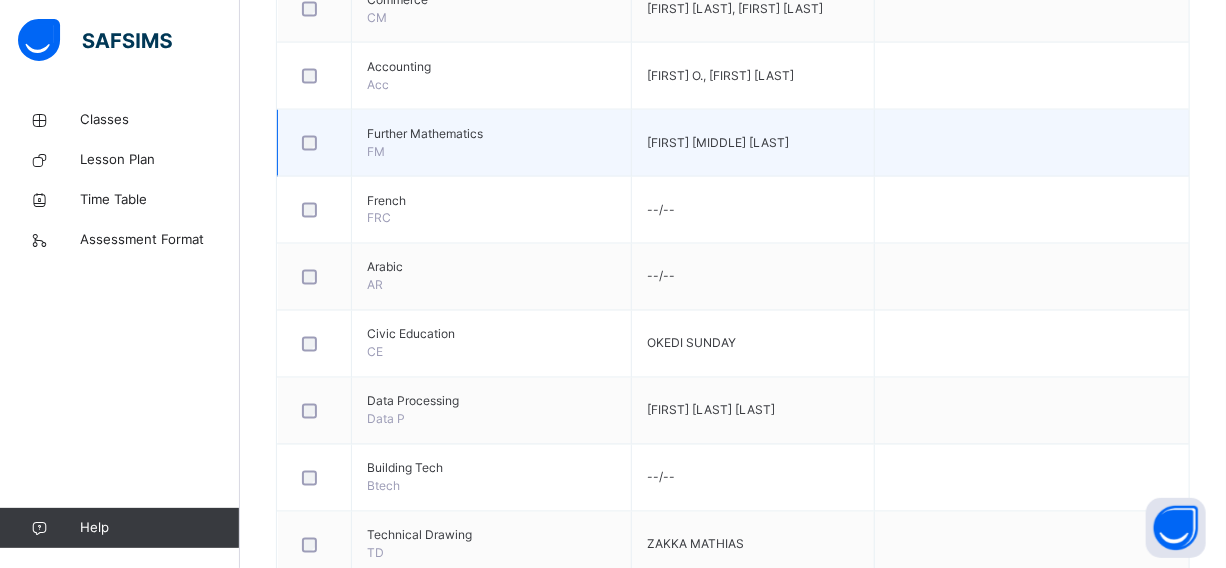 scroll, scrollTop: 1634, scrollLeft: 0, axis: vertical 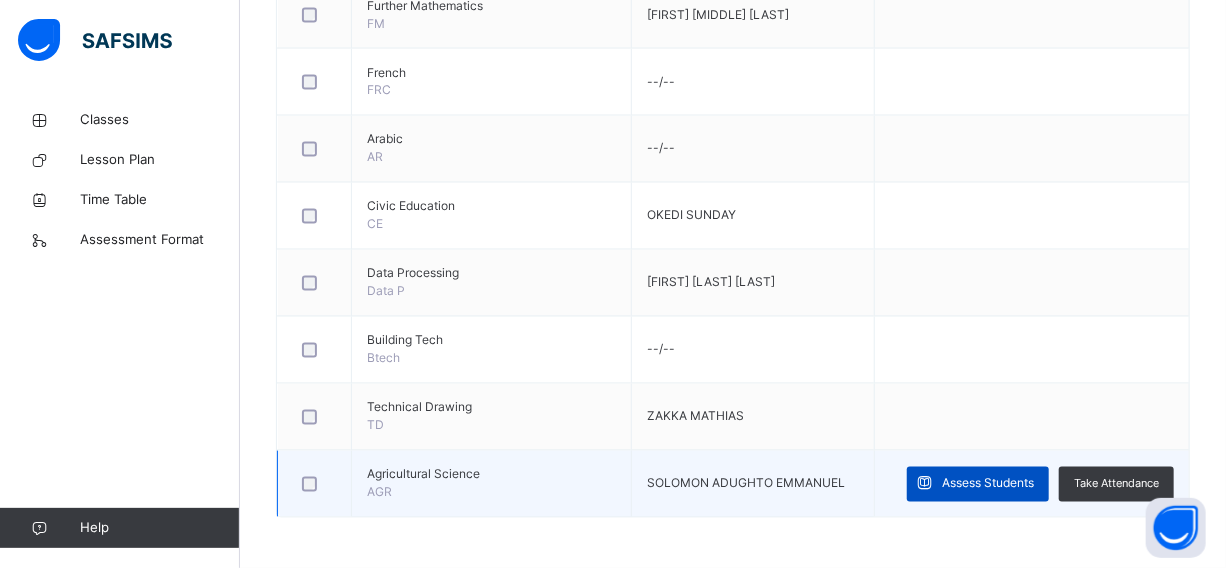 click on "Assess Students" at bounding box center (988, 484) 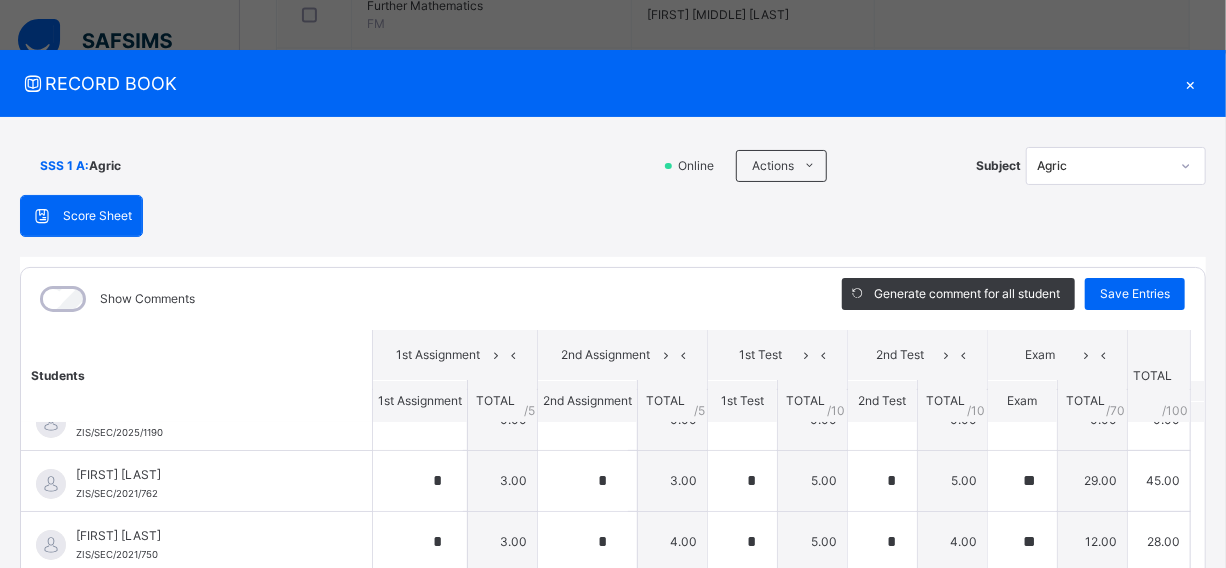 scroll, scrollTop: 90, scrollLeft: 0, axis: vertical 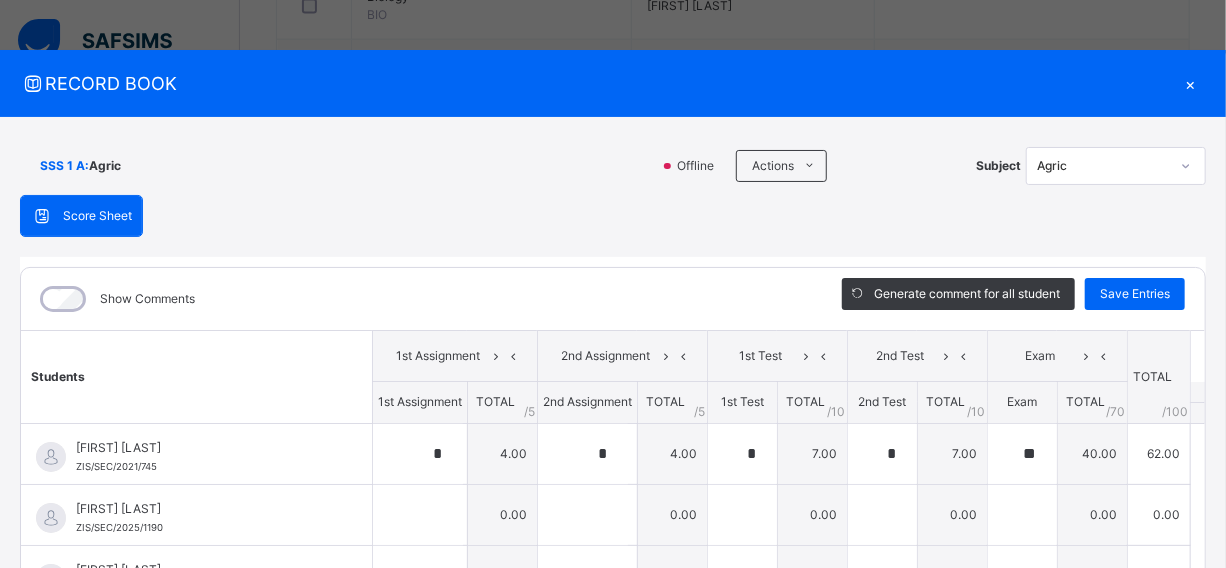 click on "×" at bounding box center (1191, 83) 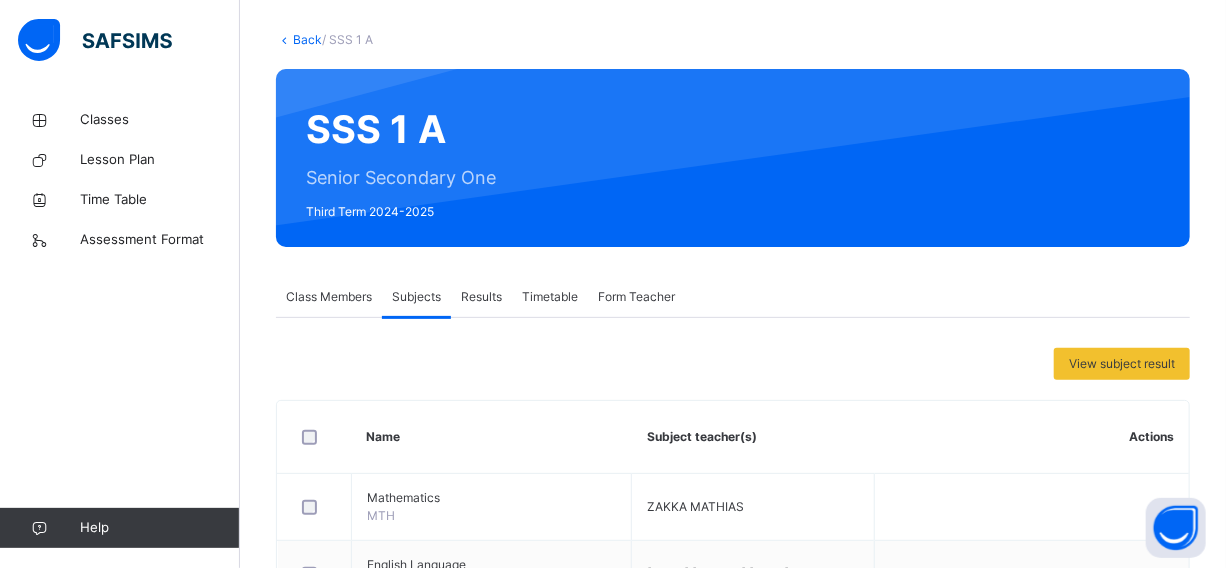 scroll, scrollTop: 0, scrollLeft: 0, axis: both 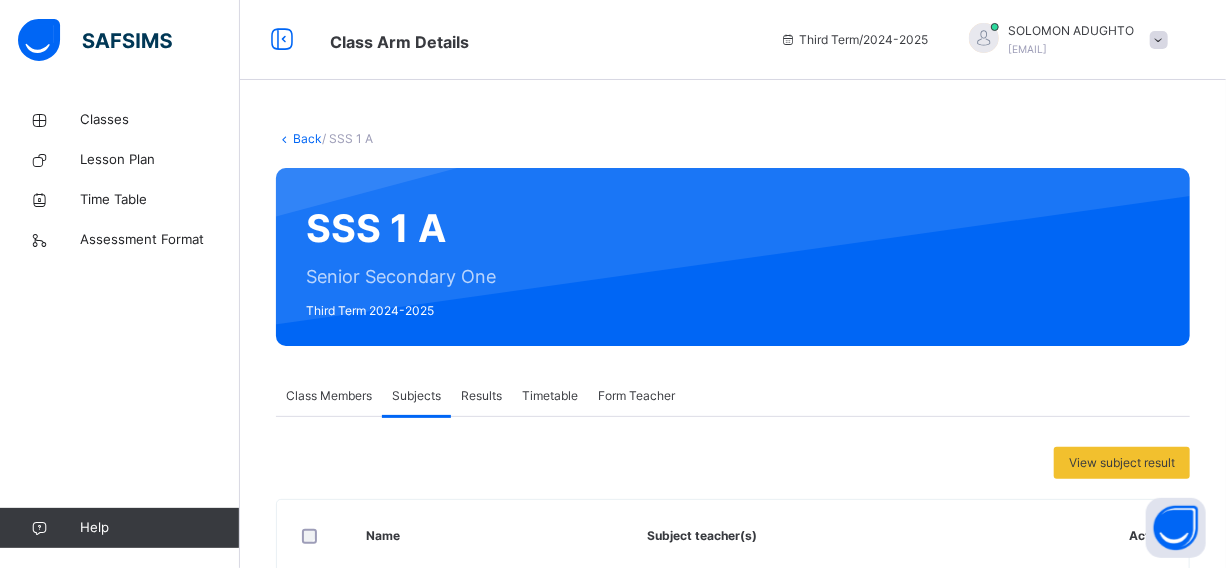 drag, startPoint x: 1201, startPoint y: 0, endPoint x: 701, endPoint y: 100, distance: 509.90195 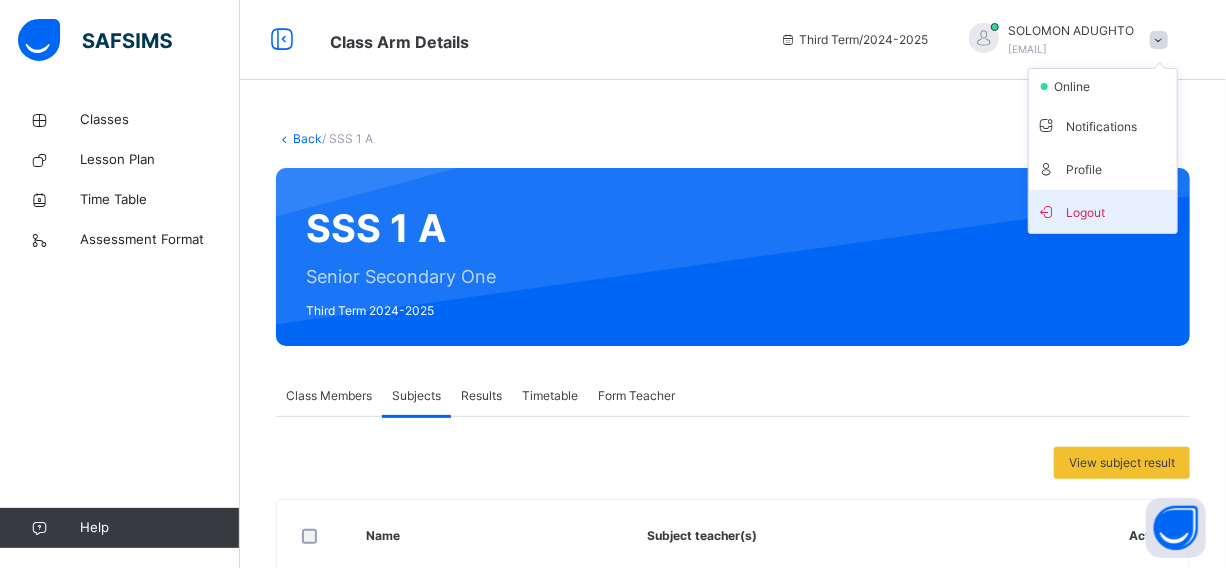 click on "Logout" at bounding box center [1103, 211] 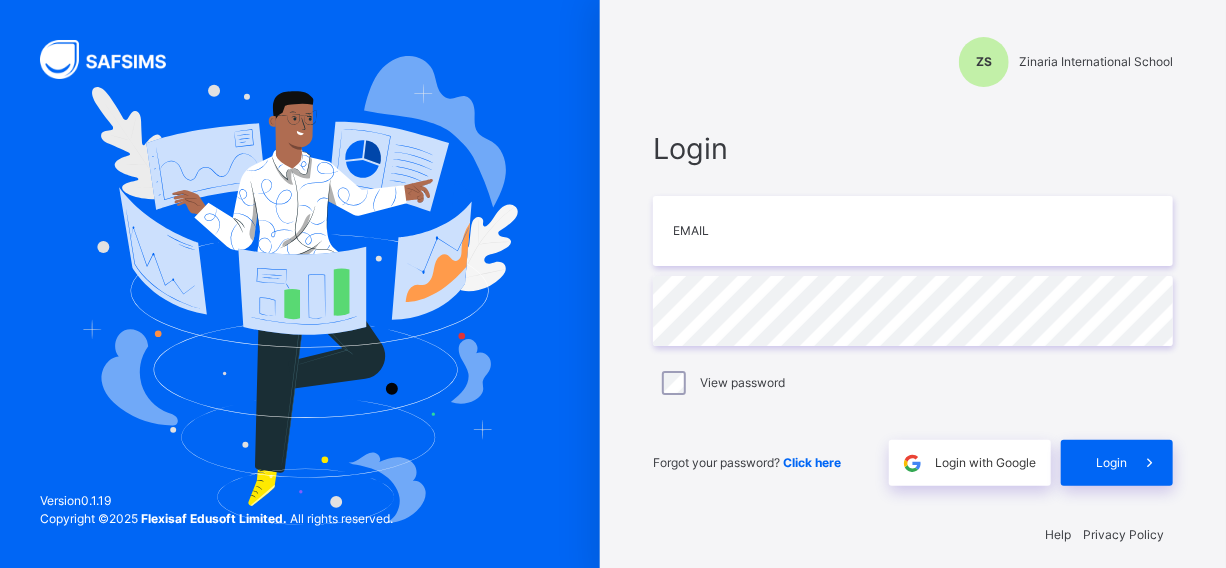 scroll, scrollTop: 0, scrollLeft: 0, axis: both 